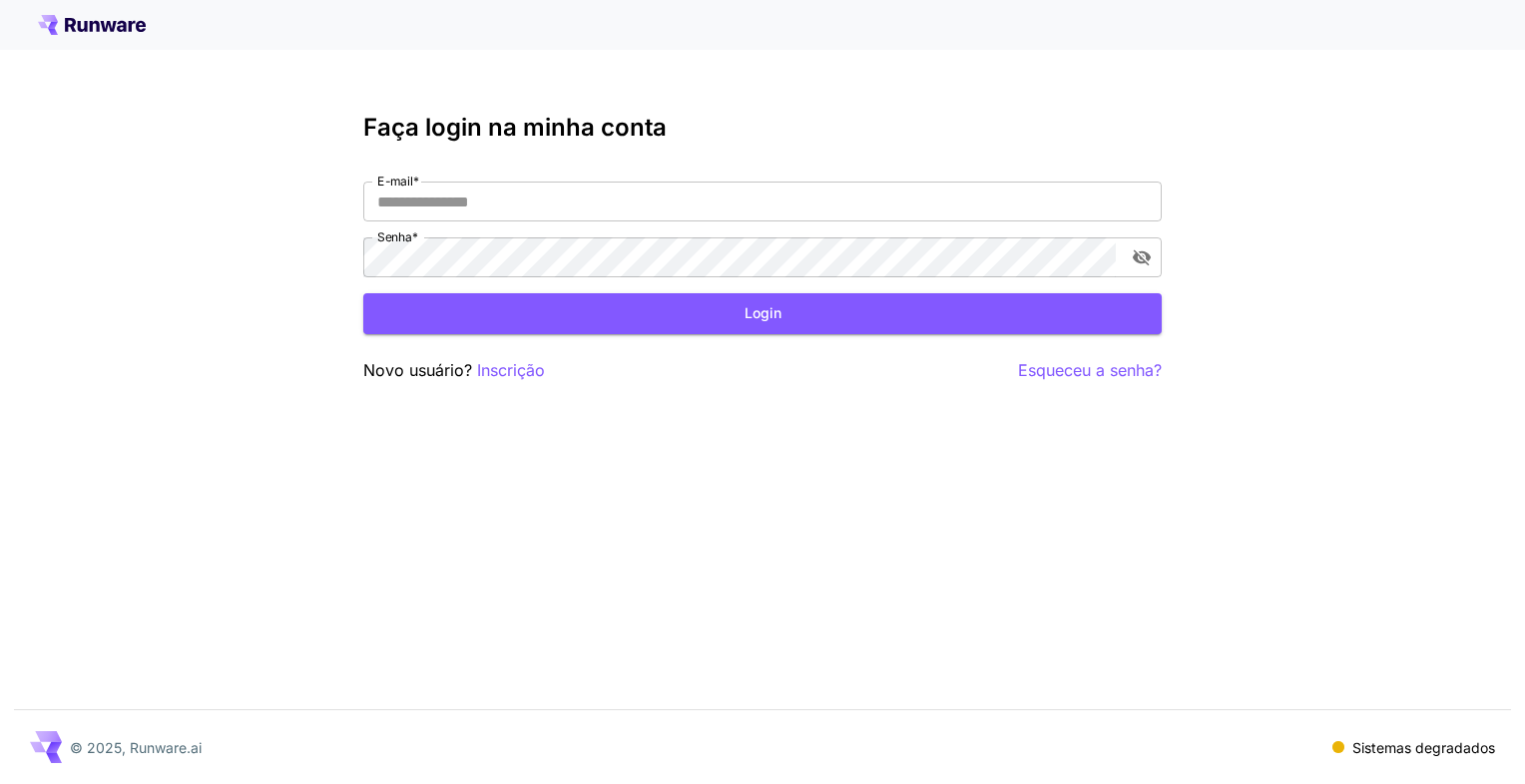 scroll, scrollTop: 0, scrollLeft: 0, axis: both 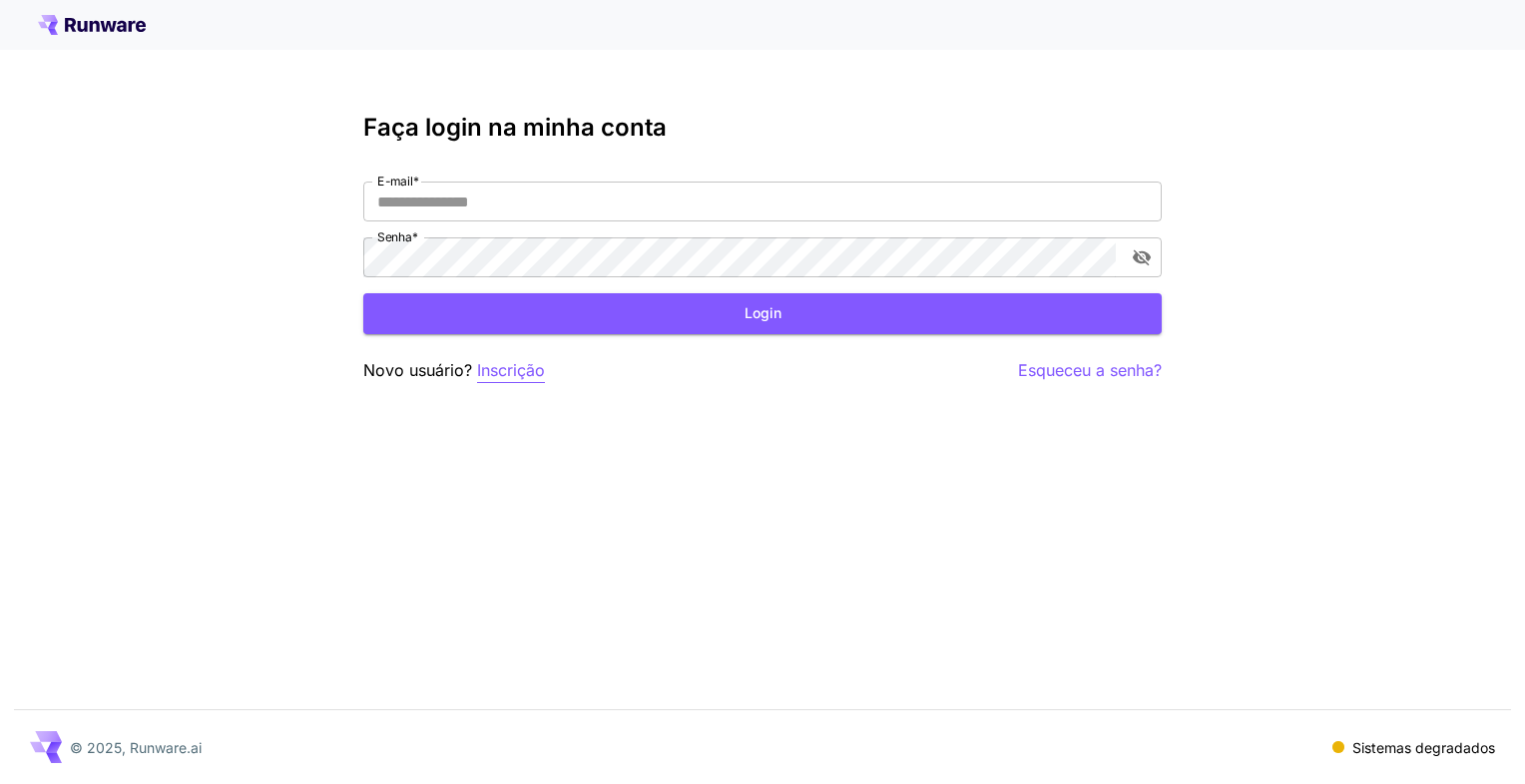 type on "**********" 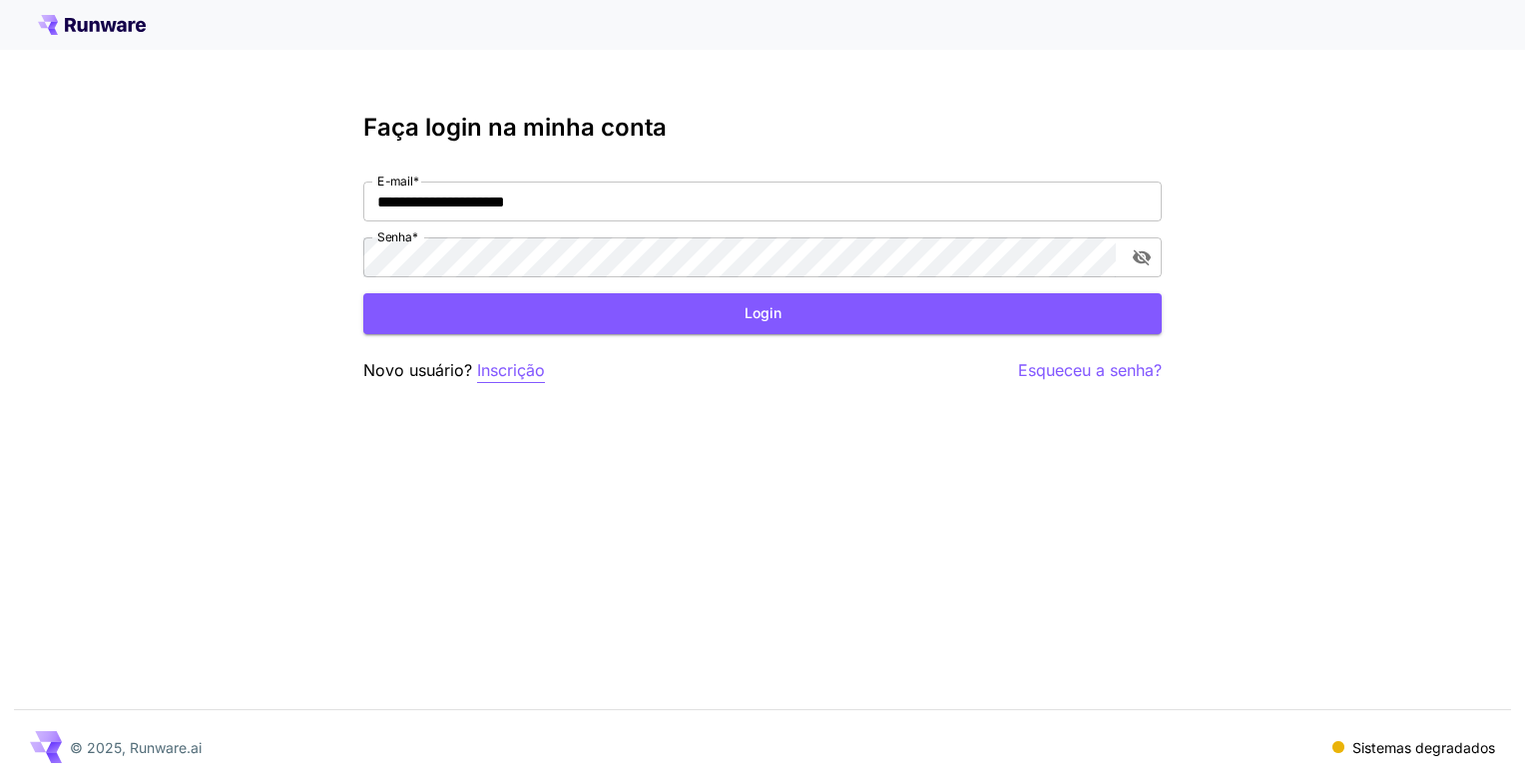 click on "Inscrição" at bounding box center [511, 370] 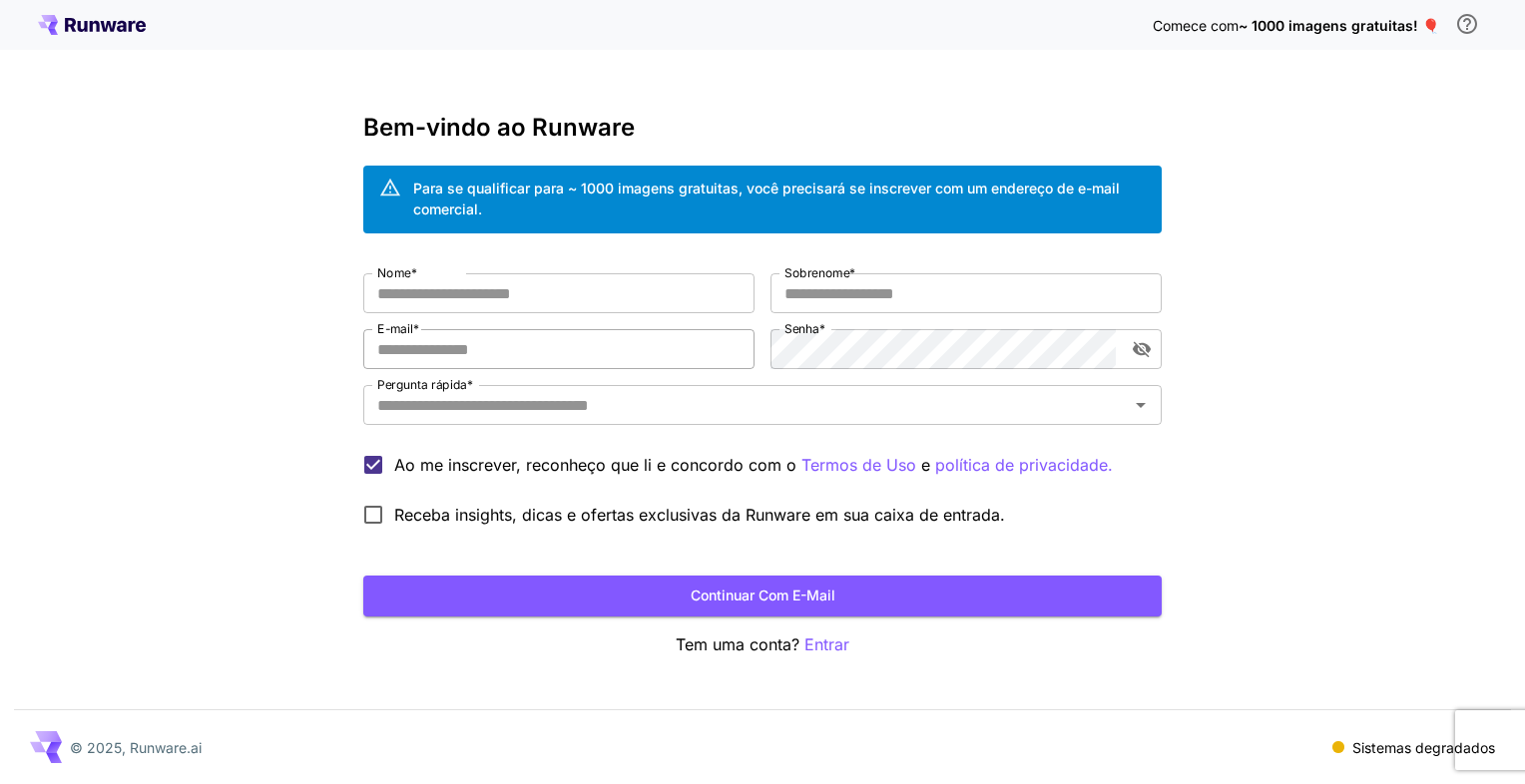 click on "E-mail  *" at bounding box center [559, 349] 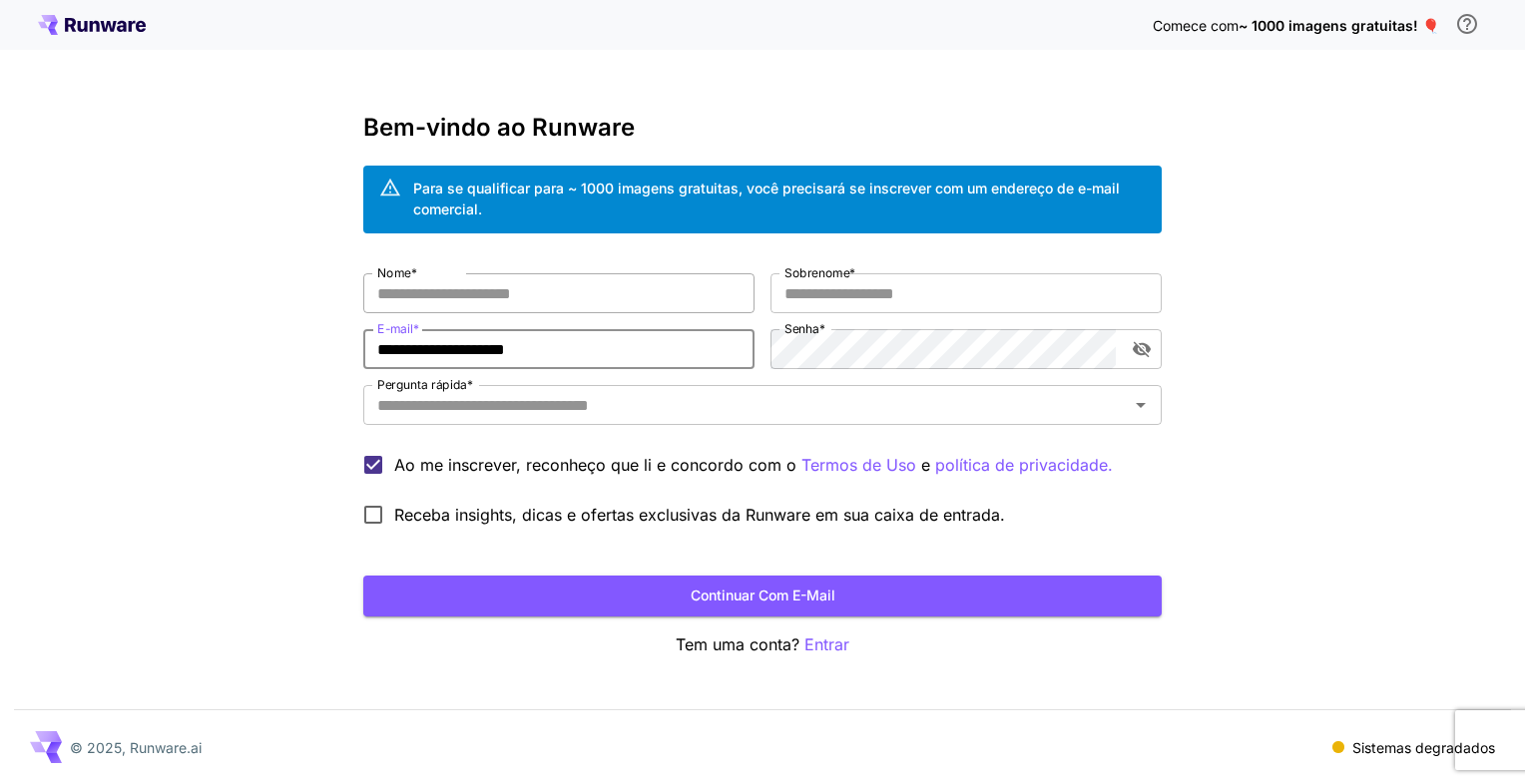 type on "**********" 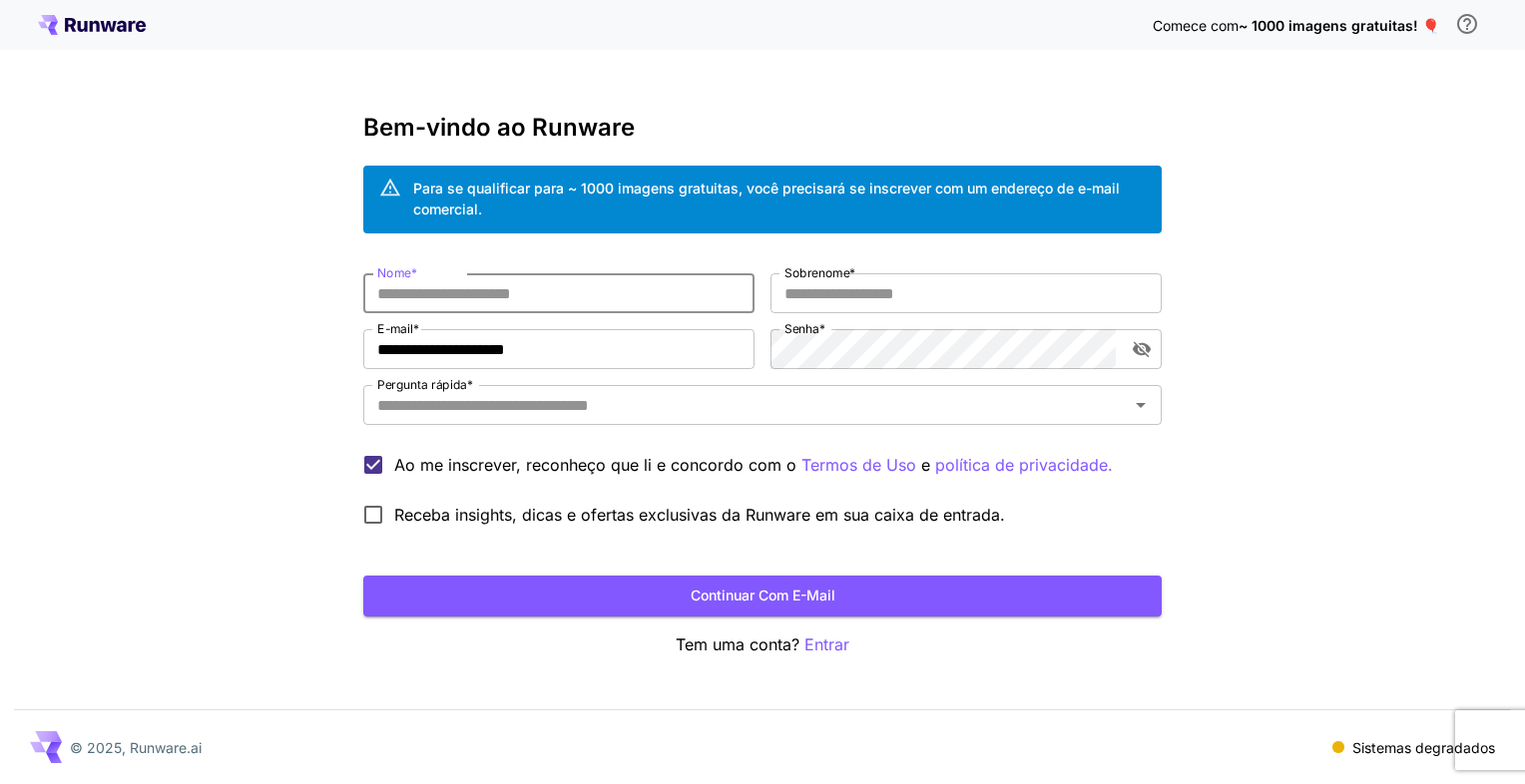 click on "Nome  *" at bounding box center (559, 293) 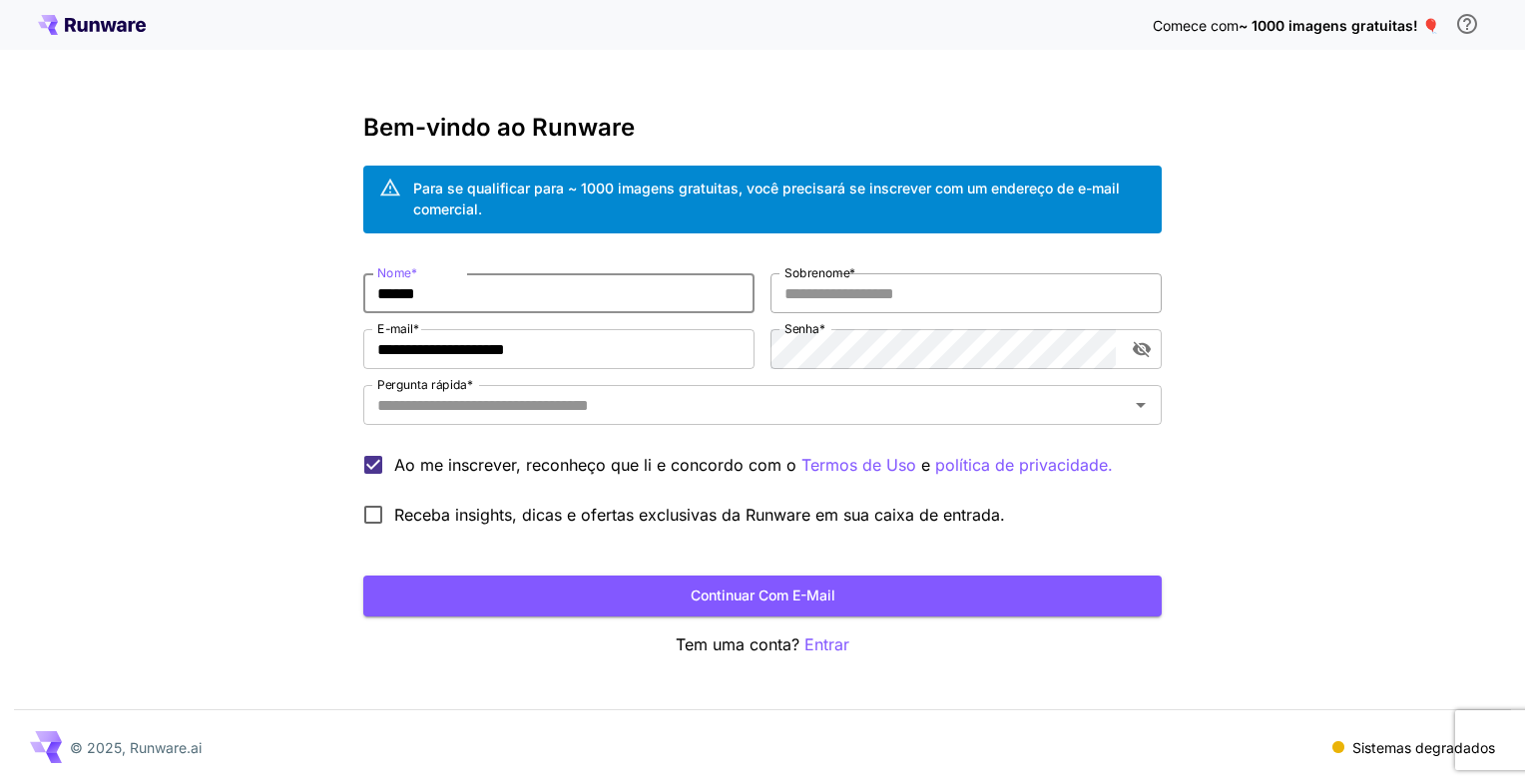 type on "******" 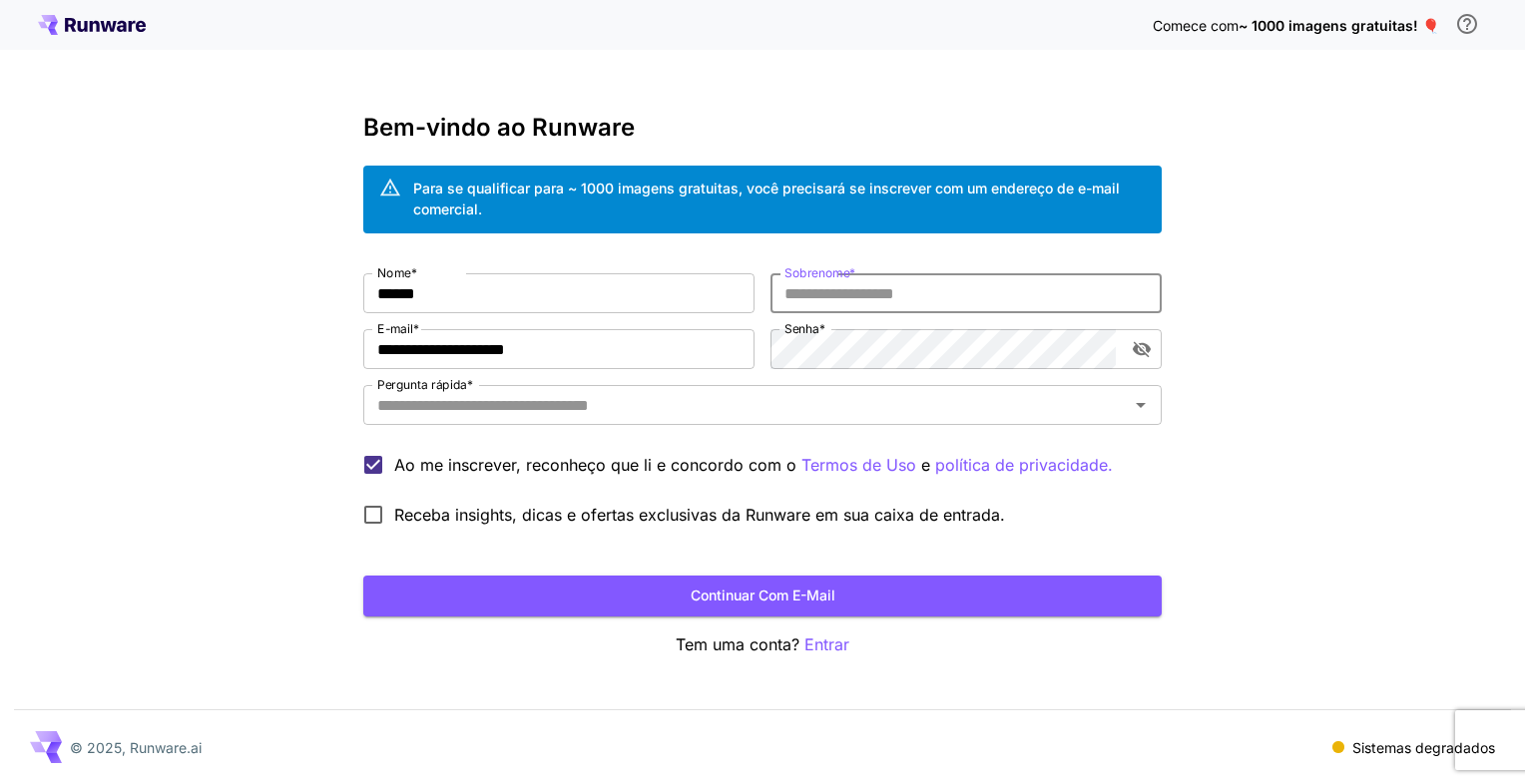 click on "Sobrenome  *" at bounding box center (966, 293) 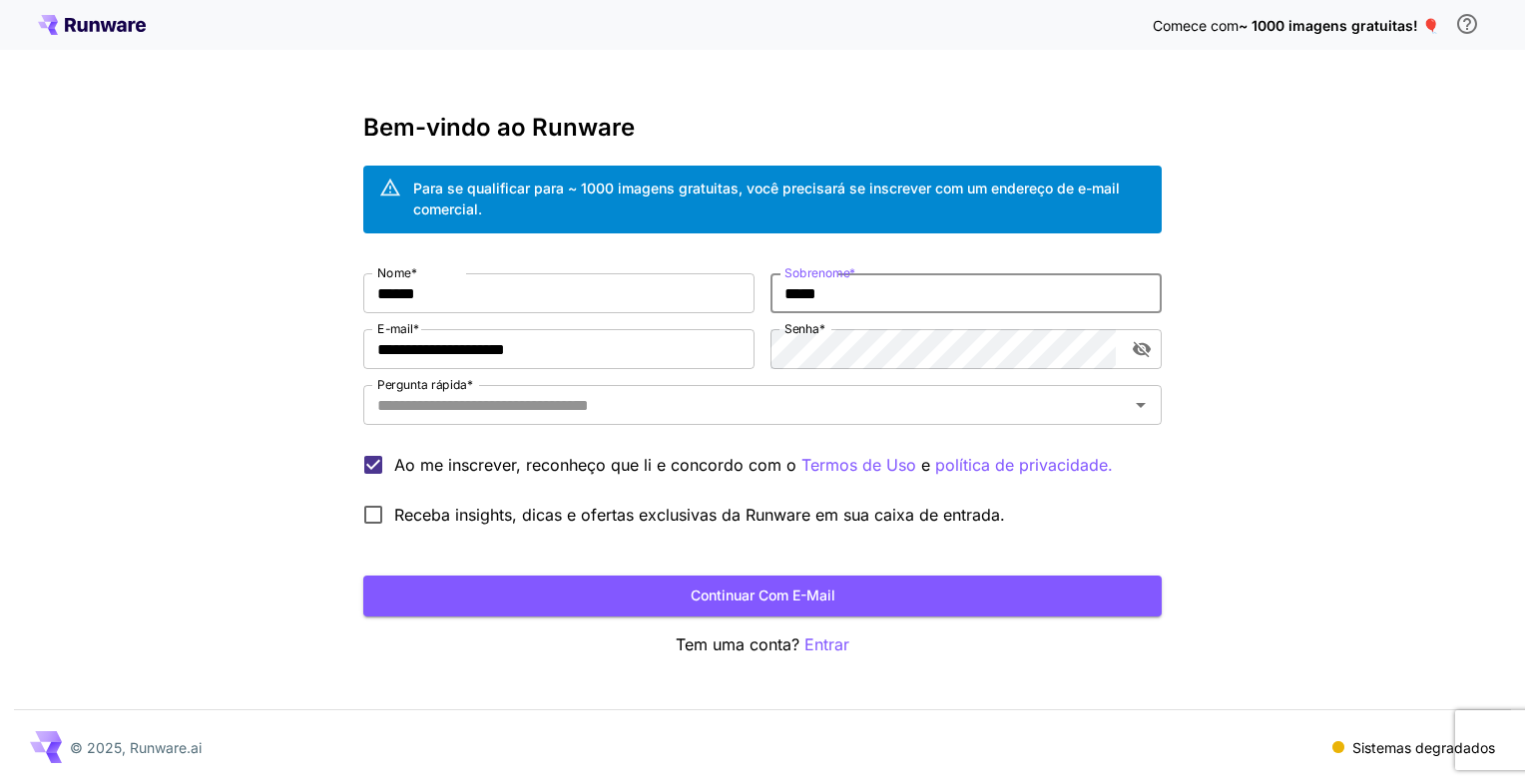type on "*****" 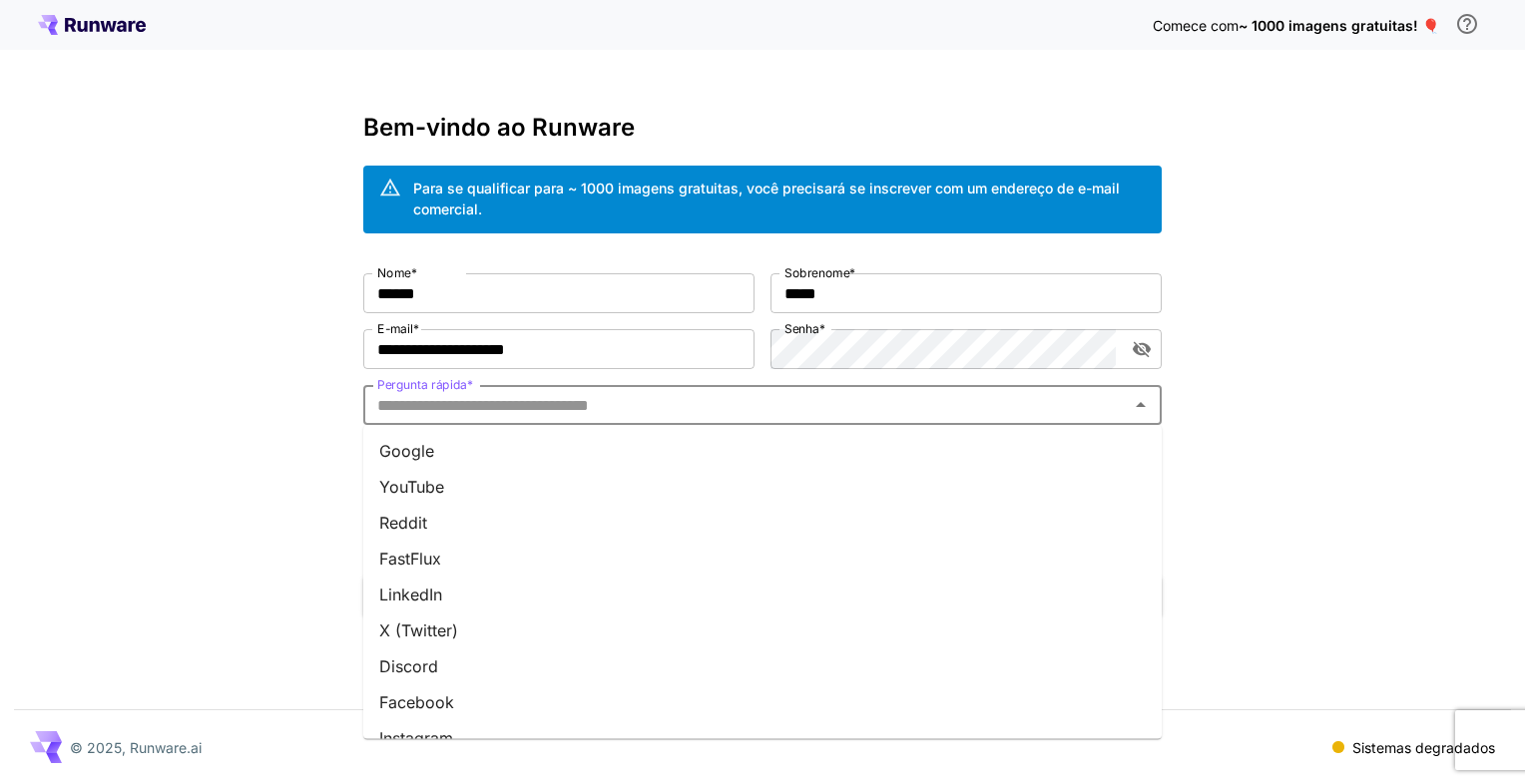click on "Pergunta rápida  *" at bounding box center (746, 405) 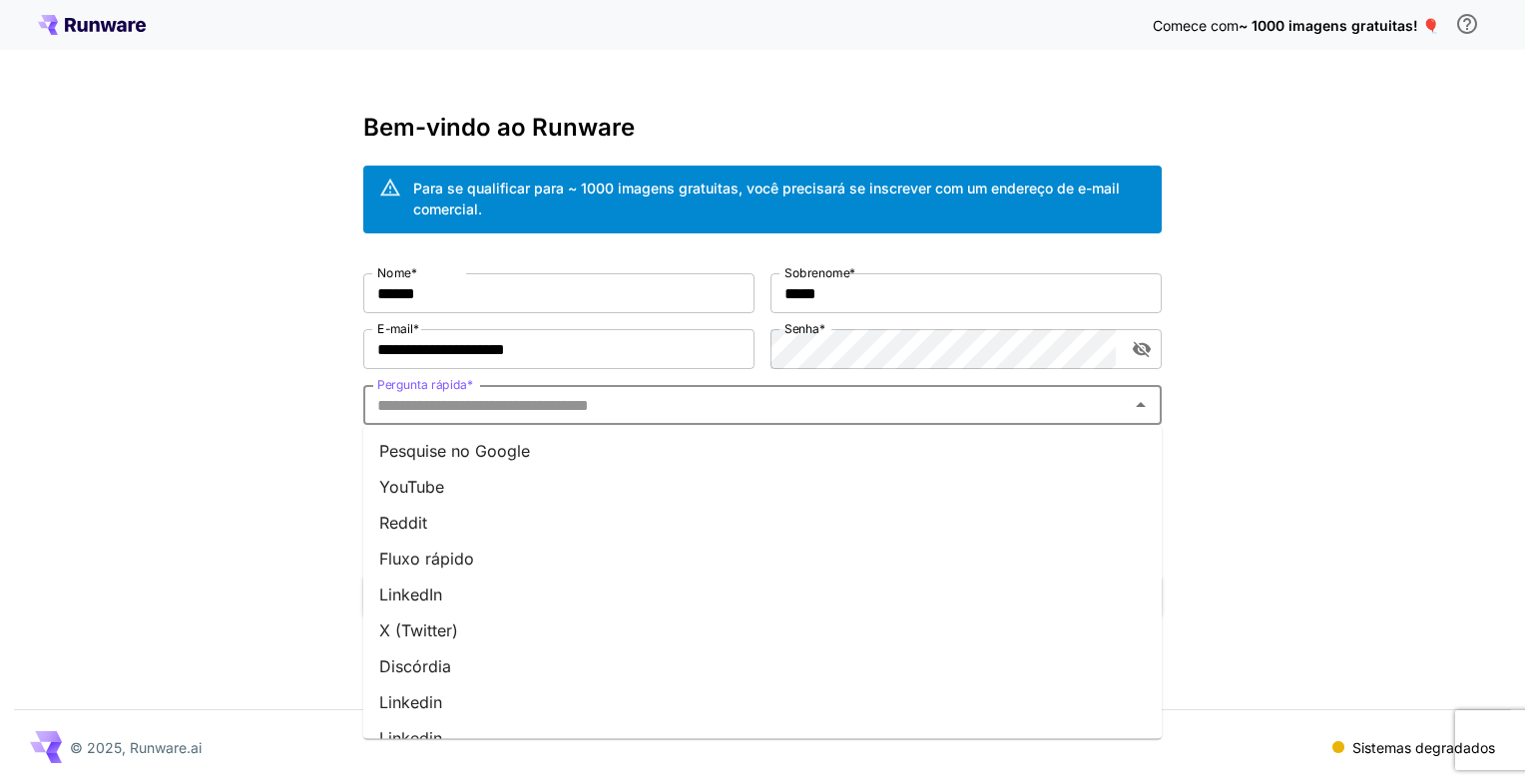 click on "LinkedIn" at bounding box center (762, 594) 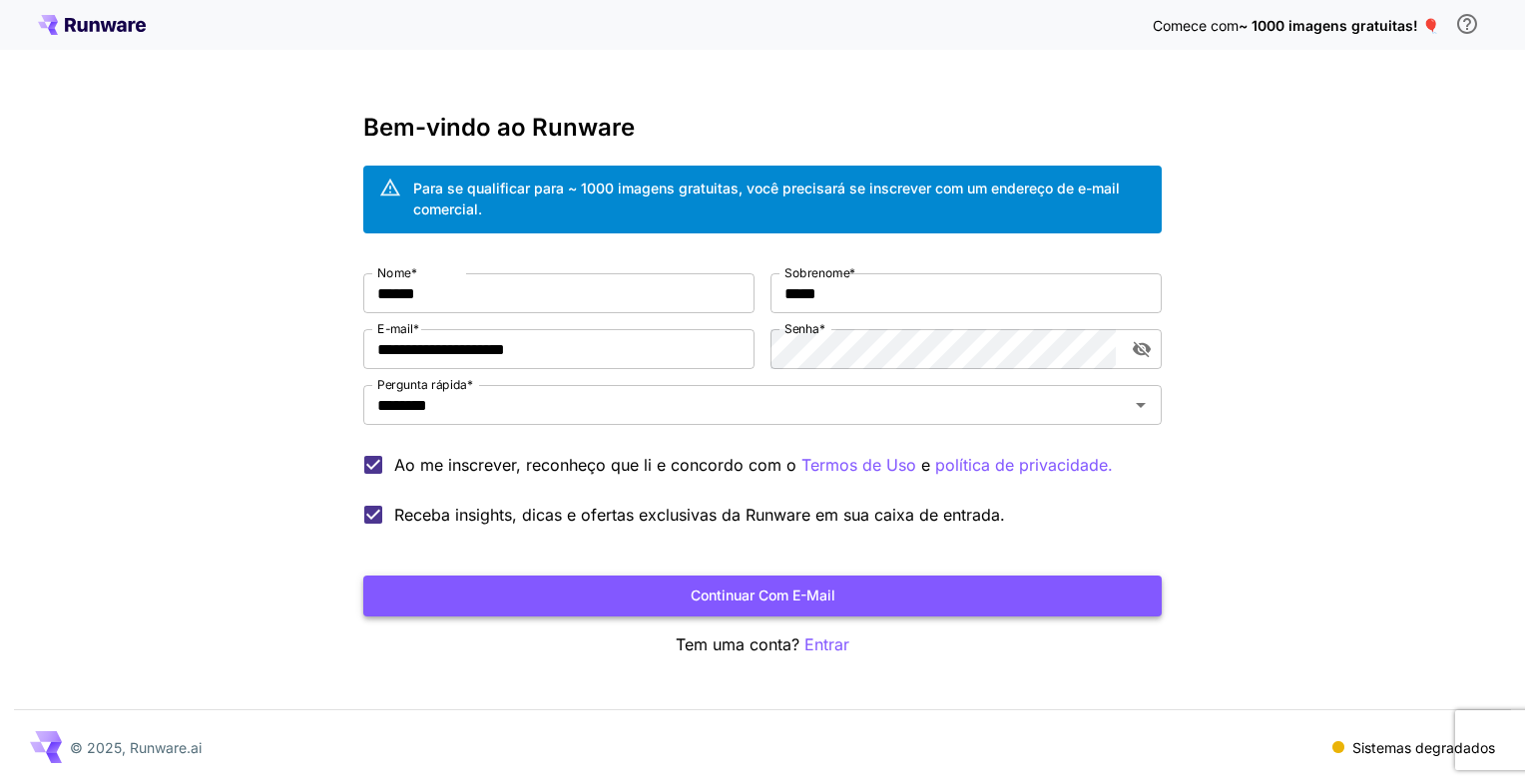 click on "Continuar com e-mail" at bounding box center [762, 595] 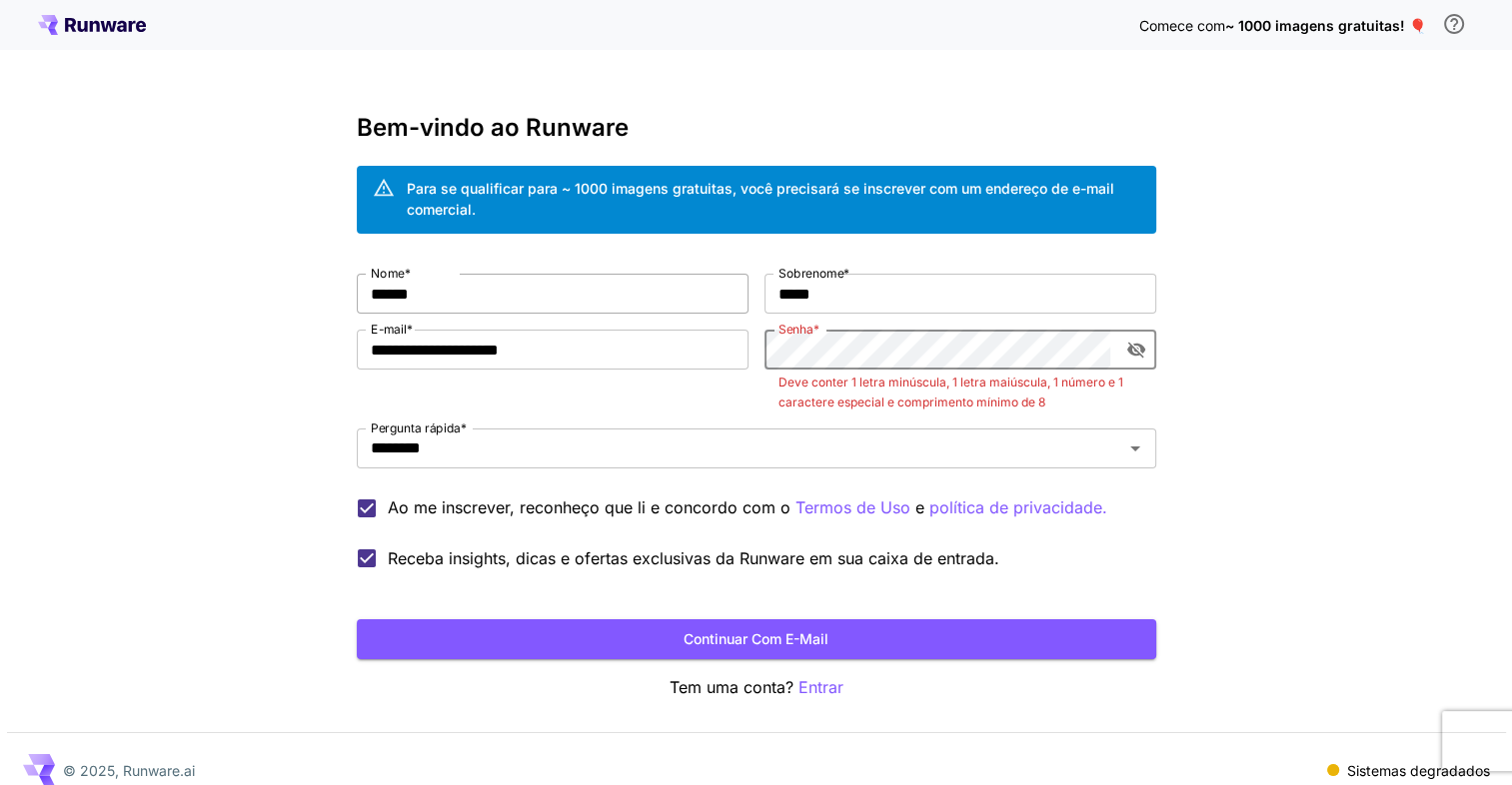 click on "**********" at bounding box center [756, 426] 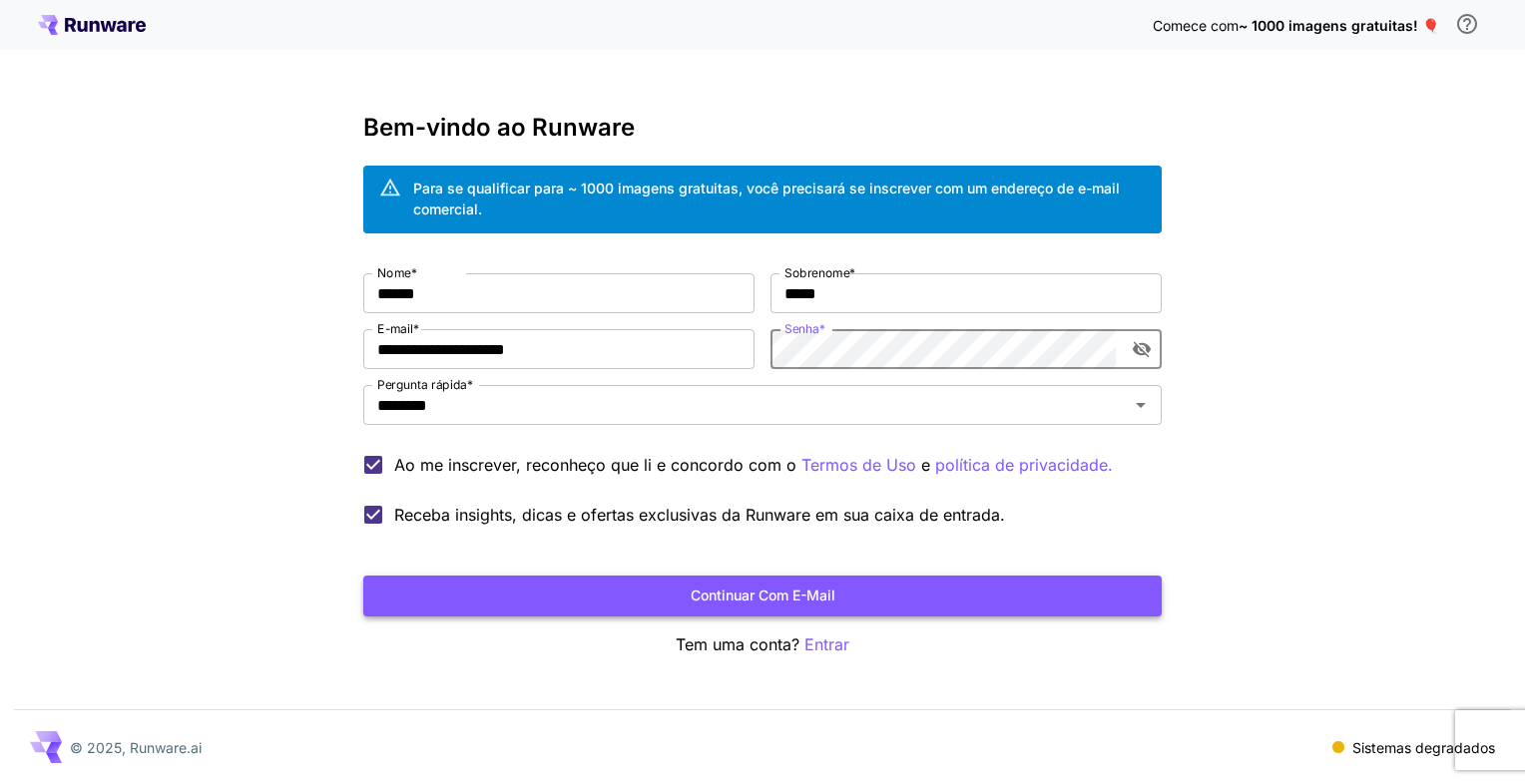click on "Continuar com e-mail" at bounding box center [762, 595] 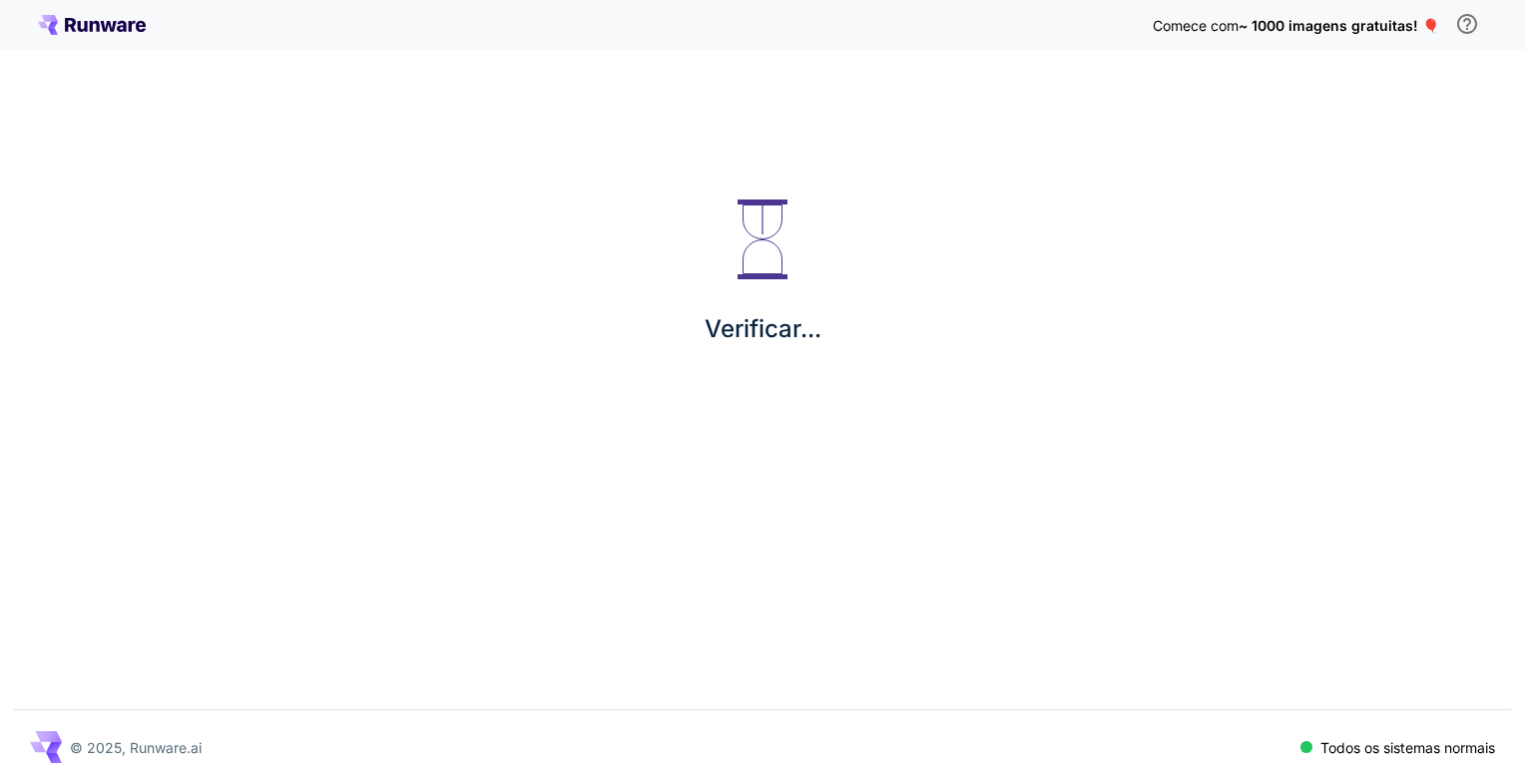 scroll, scrollTop: 0, scrollLeft: 0, axis: both 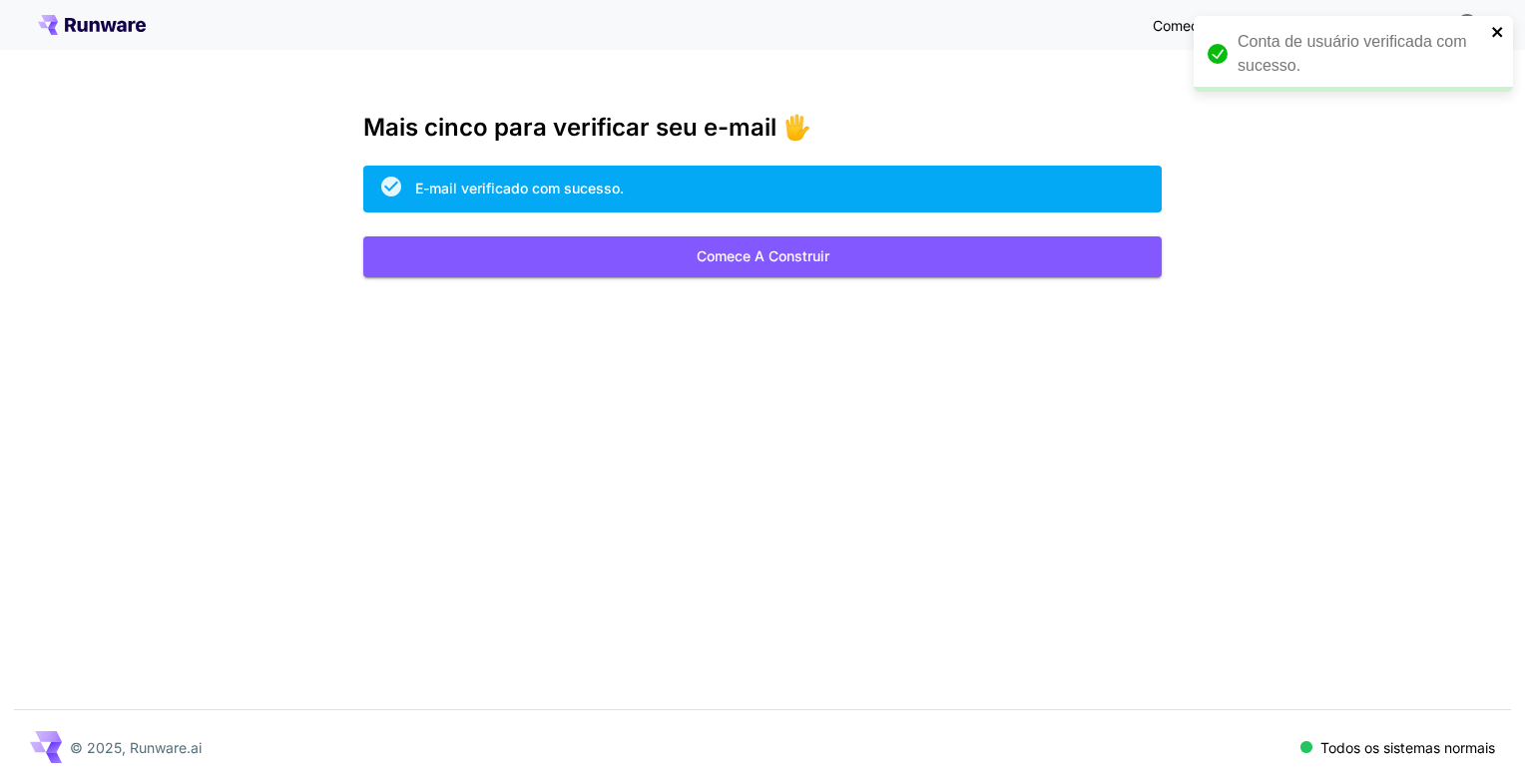 click 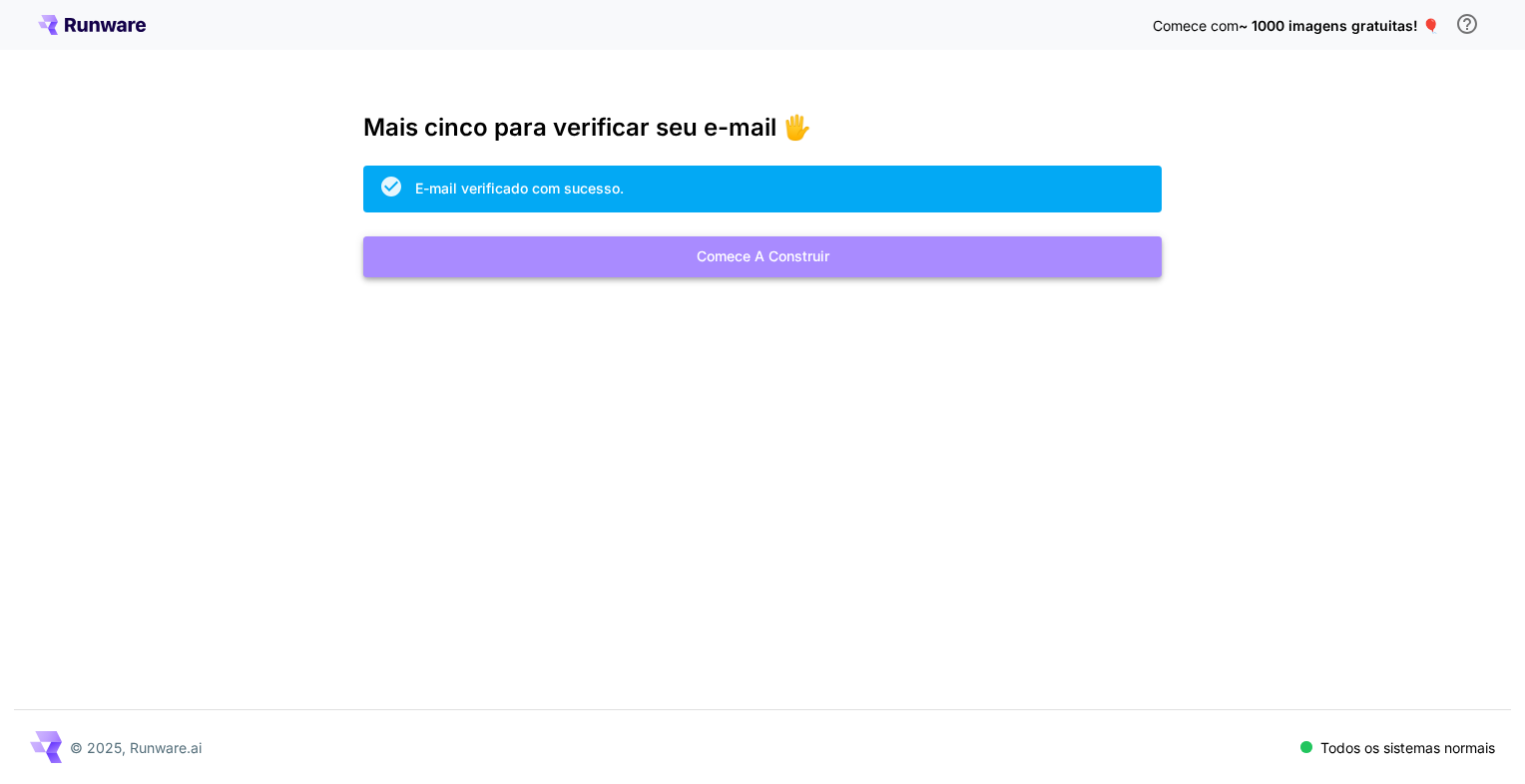 click on "Comece a construir" at bounding box center [762, 256] 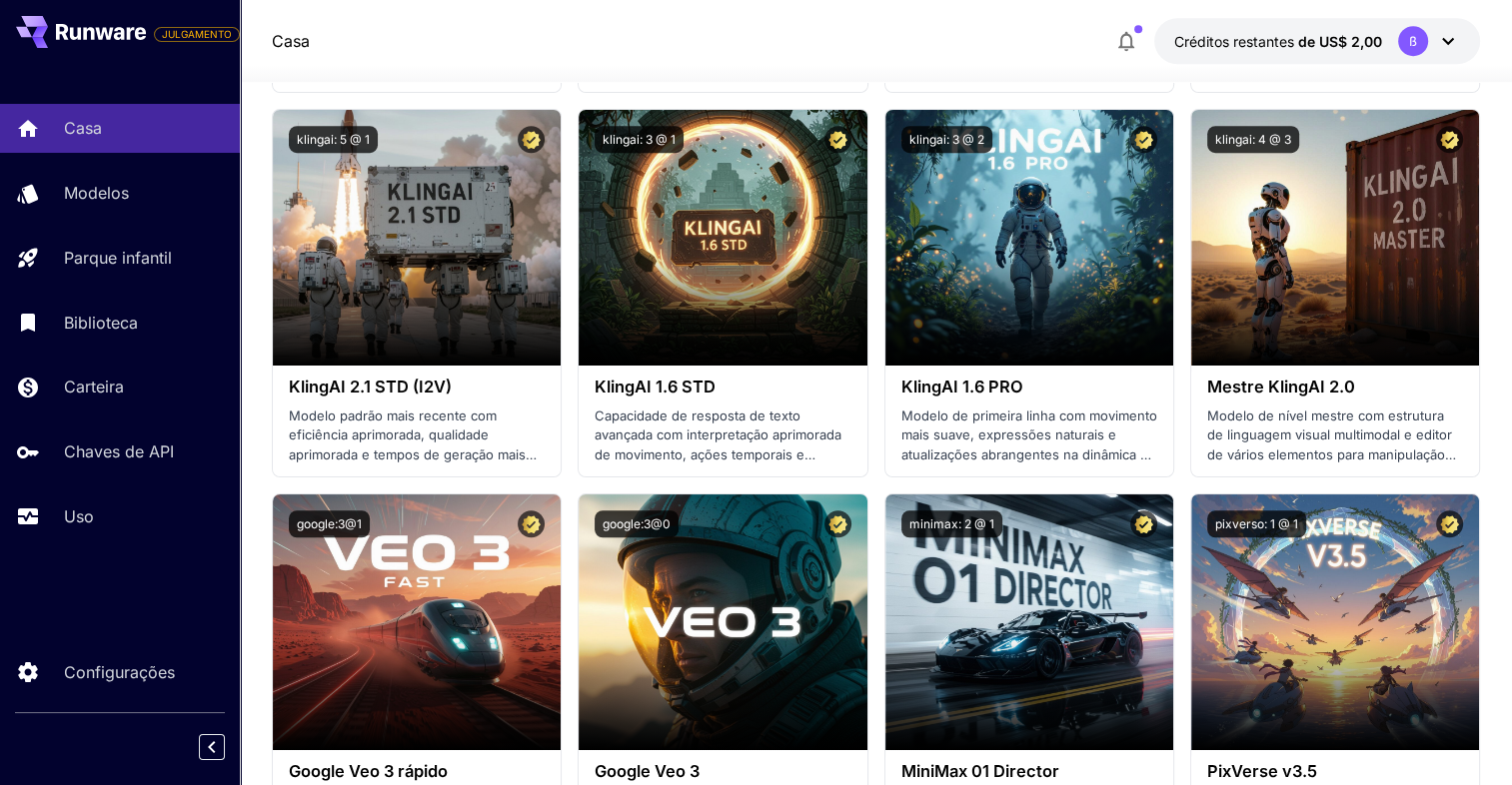 scroll, scrollTop: 1198, scrollLeft: 0, axis: vertical 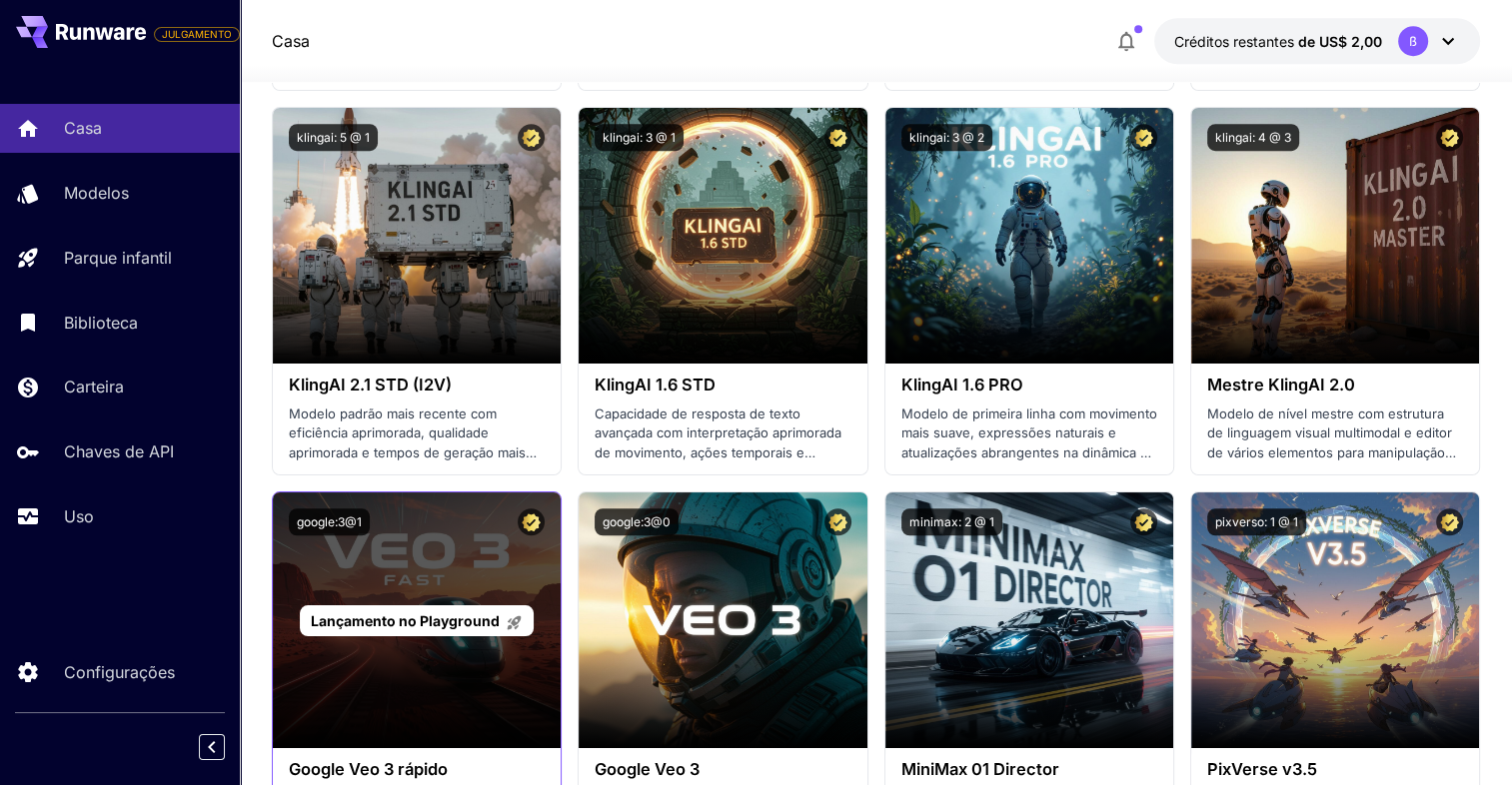 click on "Lançamento no Playground" at bounding box center (417, 620) 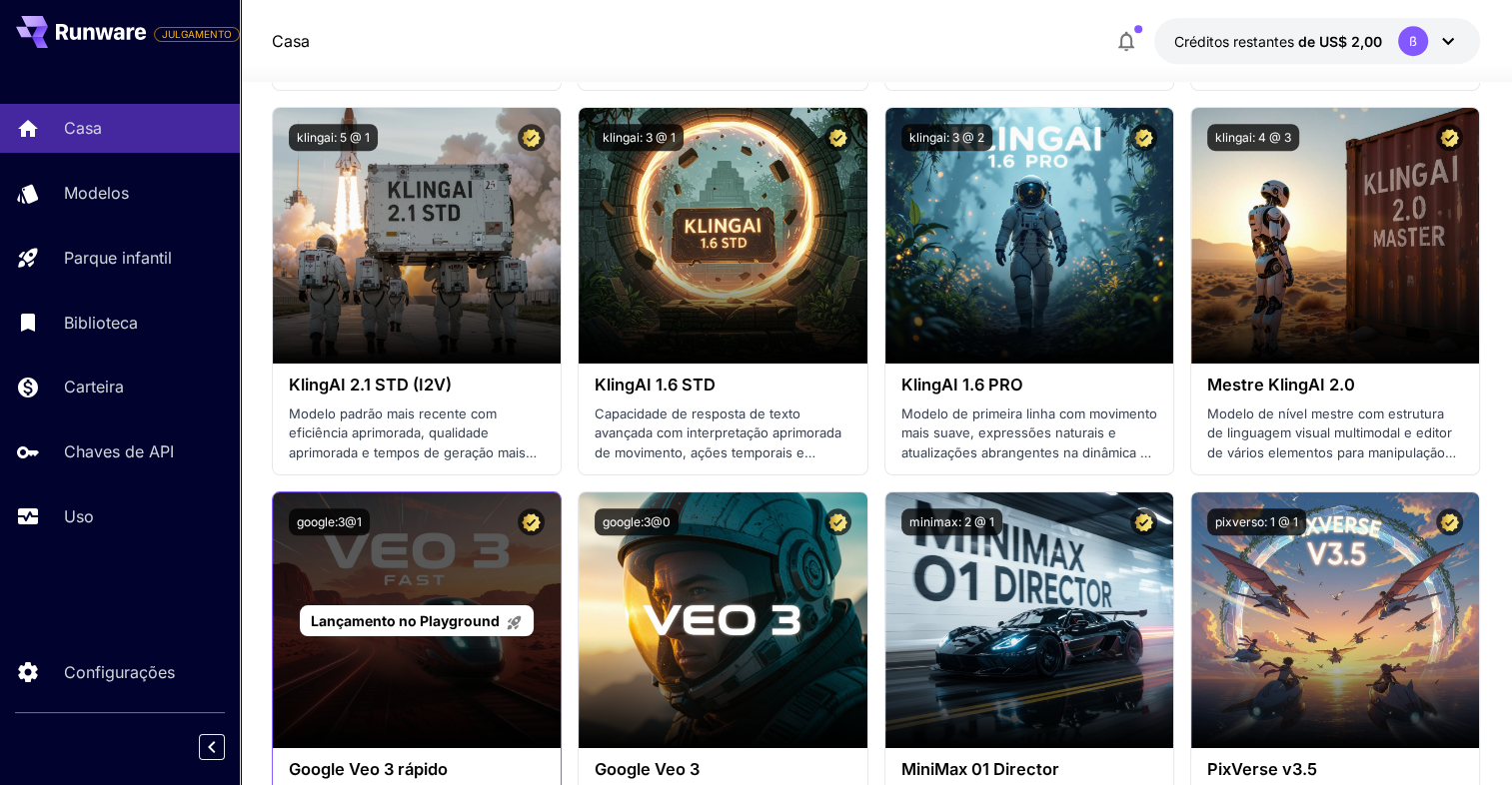 click on "Lançamento no Playground" at bounding box center (417, 620) 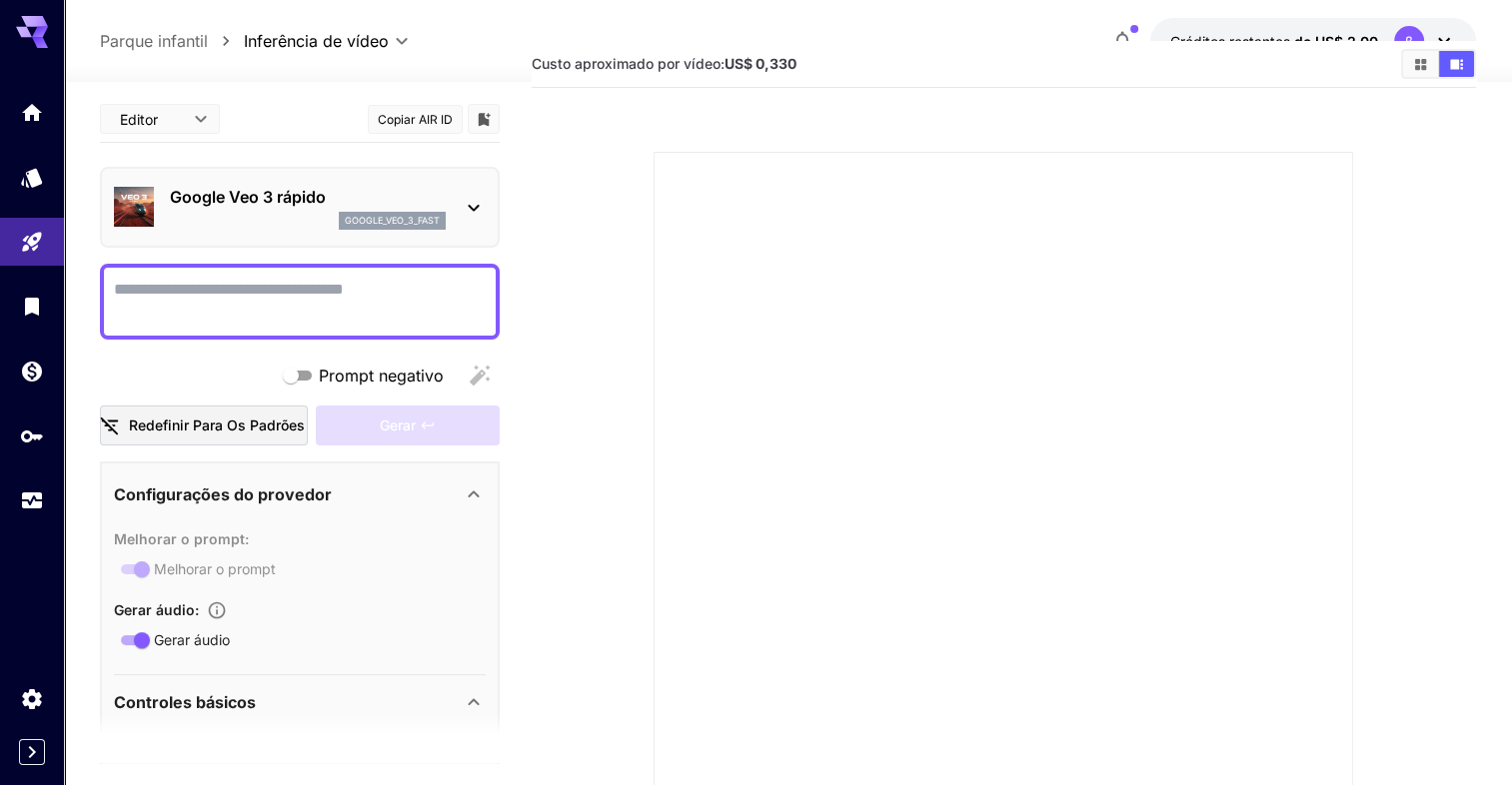 scroll, scrollTop: 183, scrollLeft: 0, axis: vertical 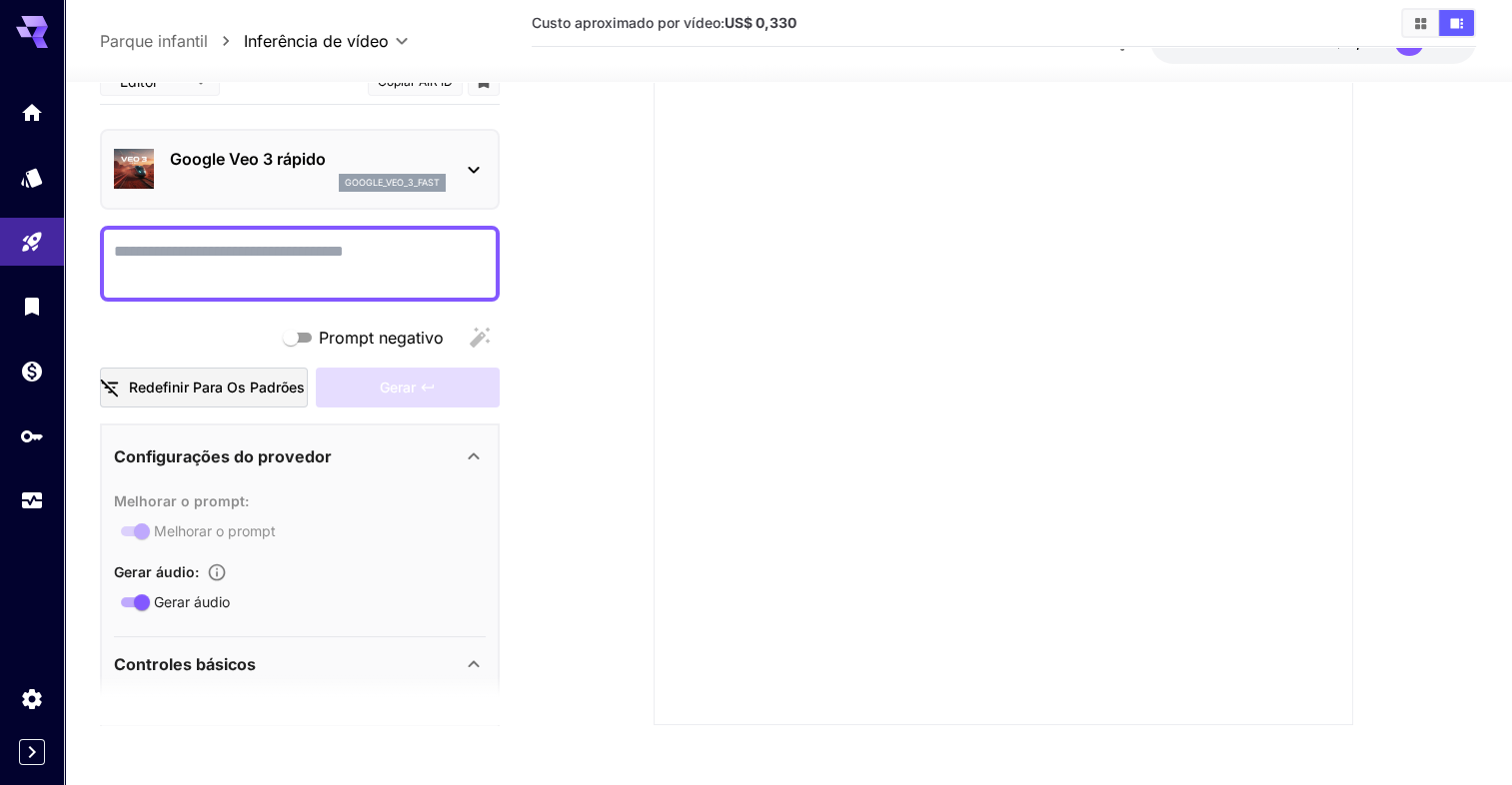 drag, startPoint x: 962, startPoint y: 724, endPoint x: 945, endPoint y: 710, distance: 22.022716 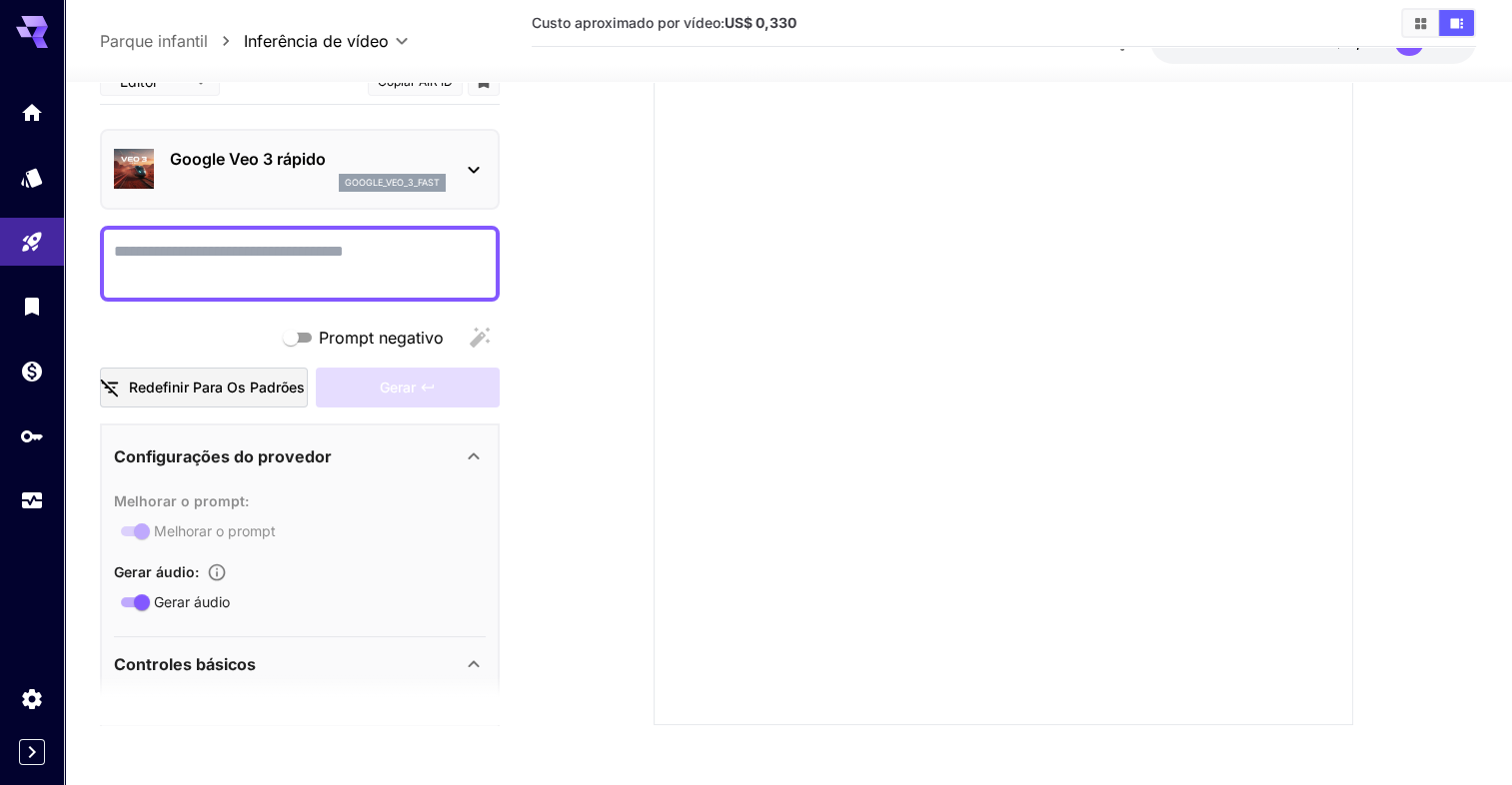click at bounding box center (300, 264) 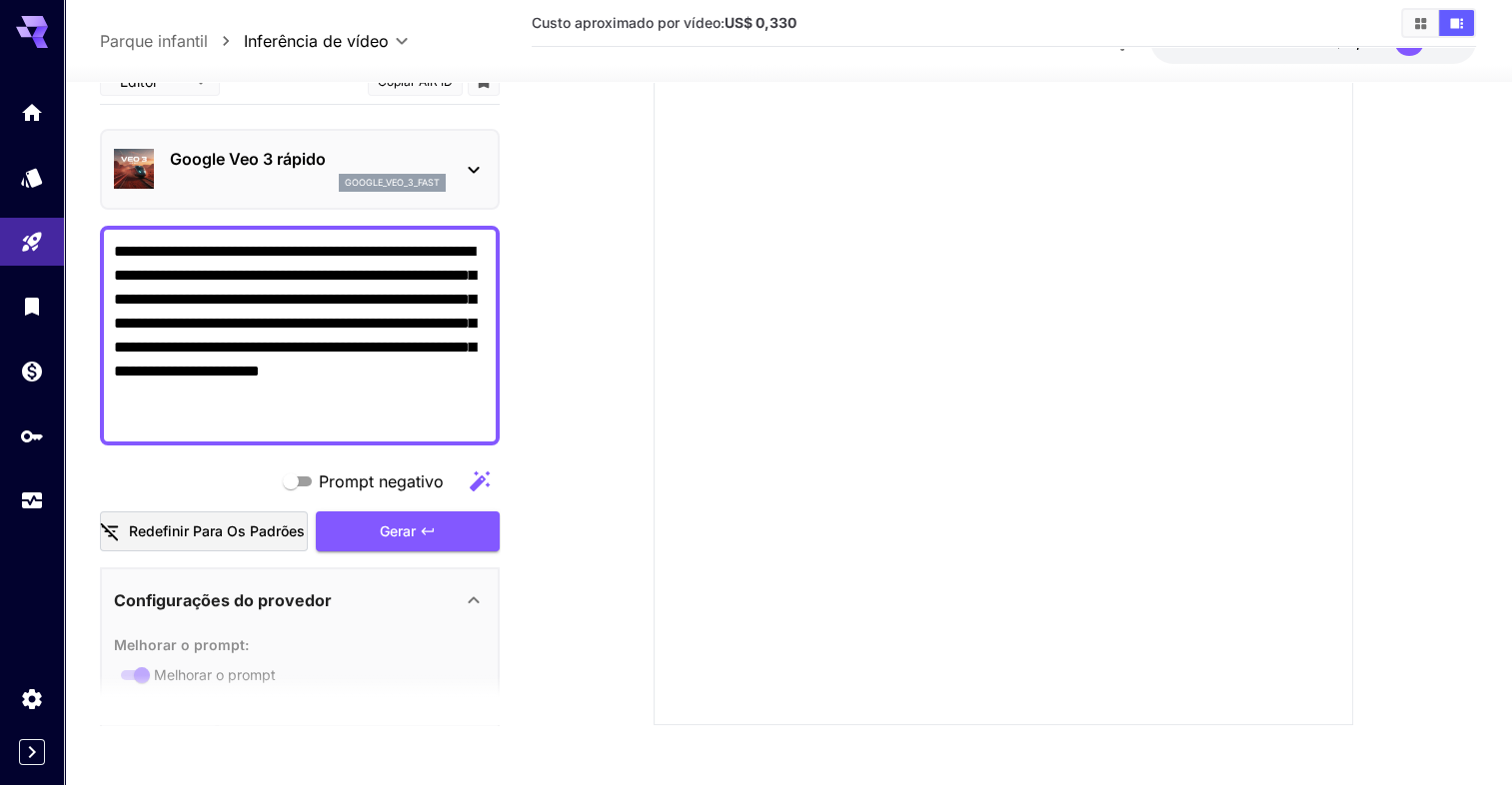 click on "**********" at bounding box center [300, 336] 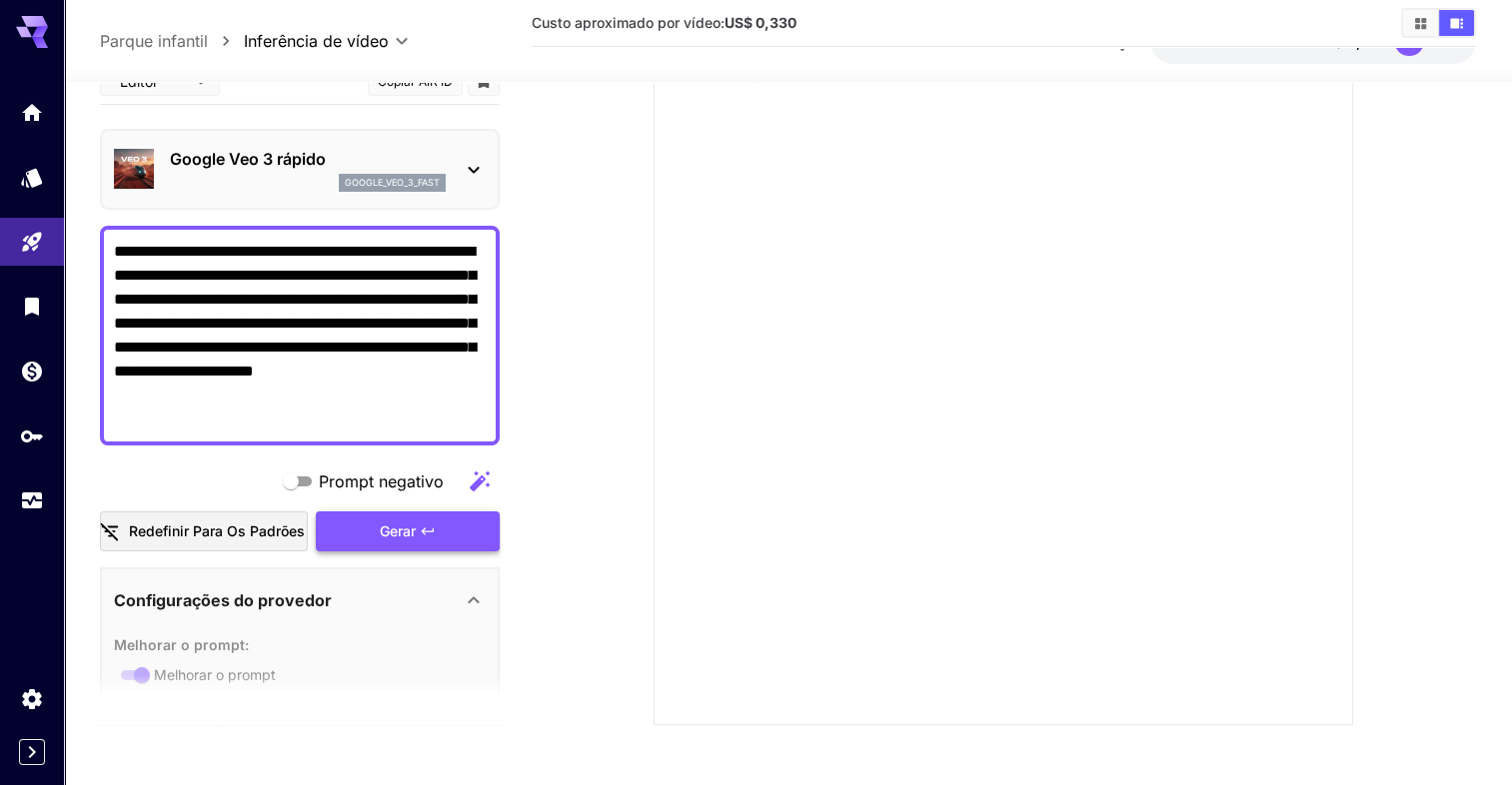 type on "**********" 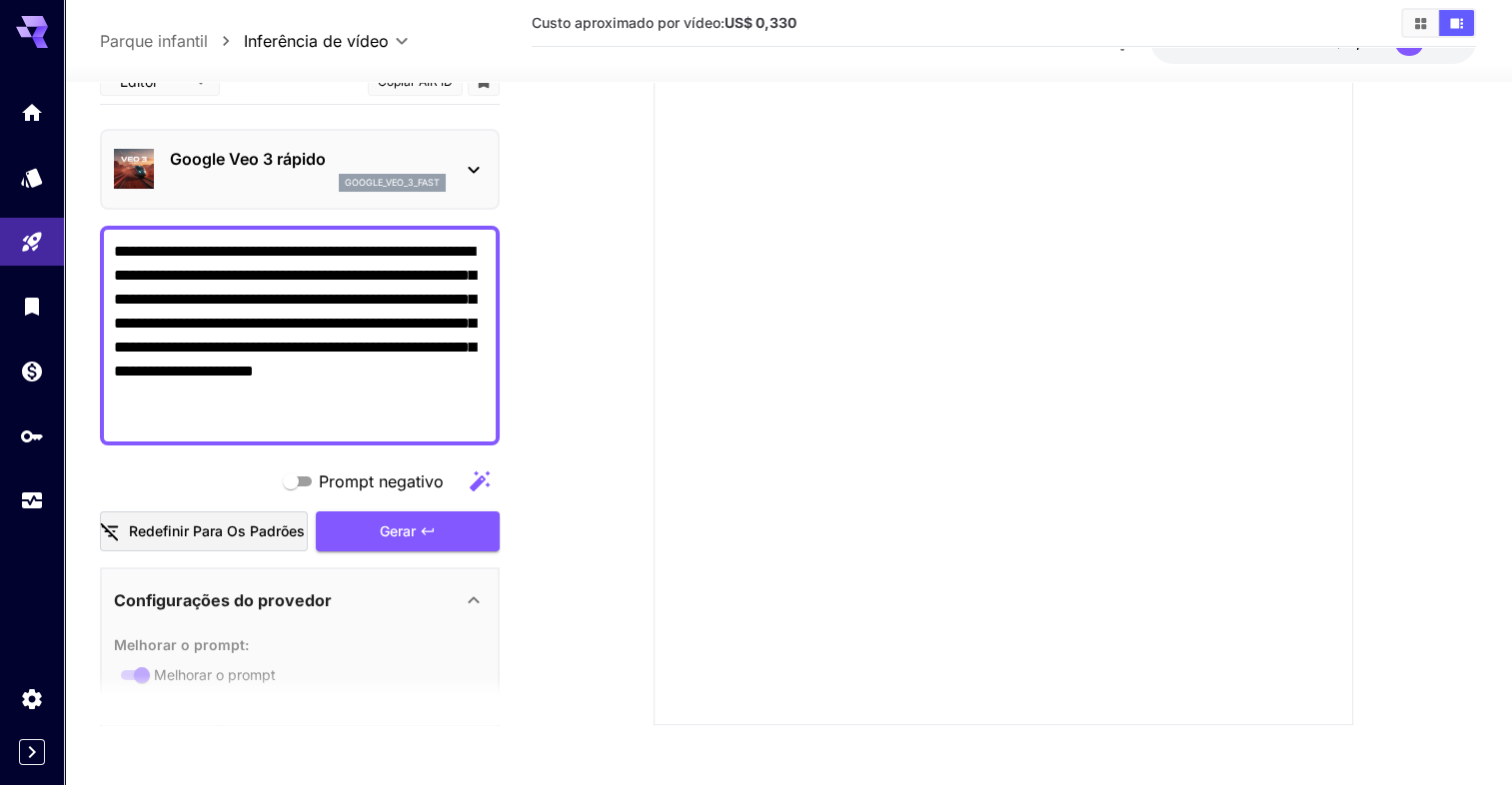 click on "Prompt negativo Redefinir para os padrões Gerar" at bounding box center (300, 506) 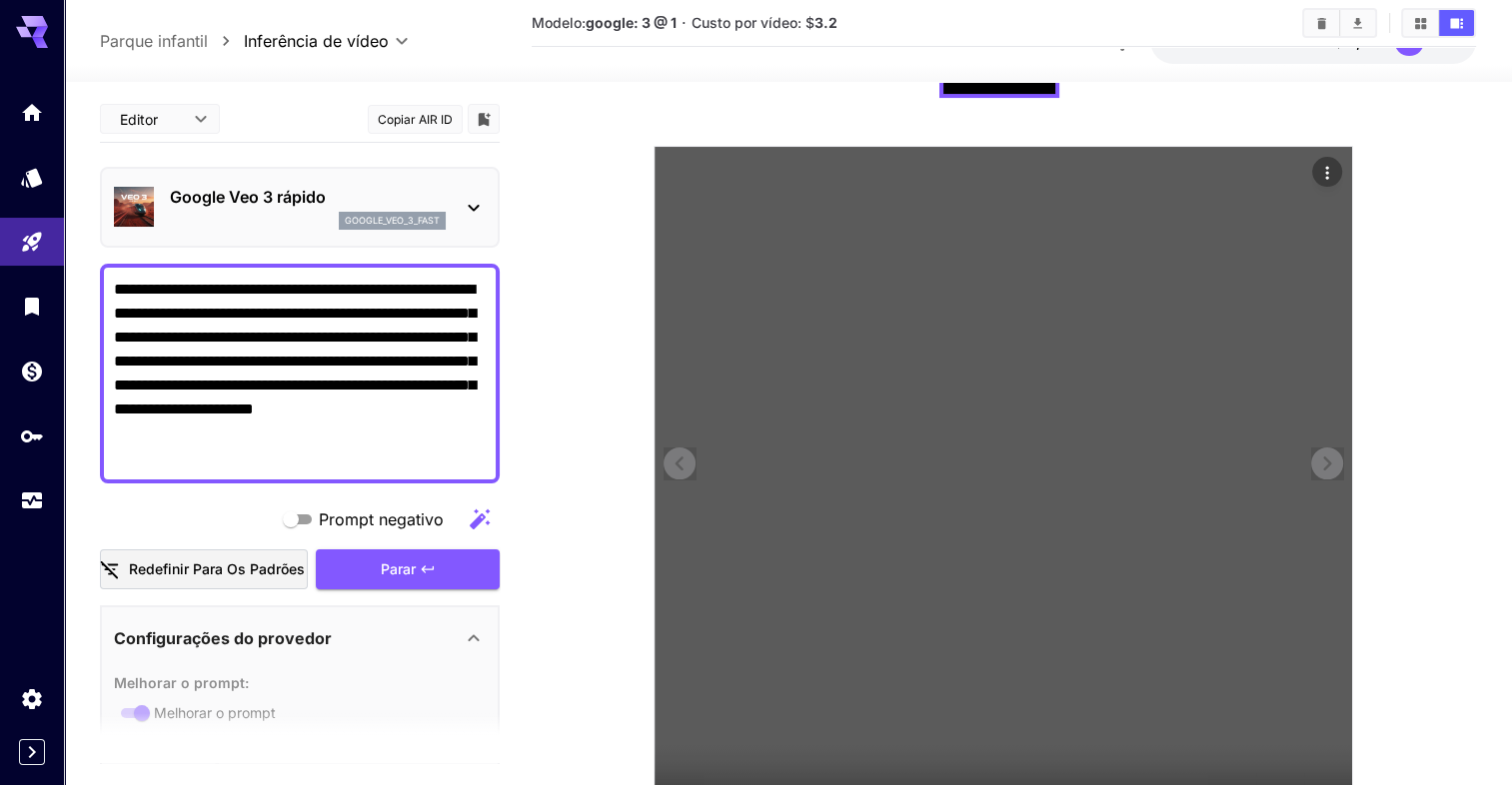 click at bounding box center [1003, 495] 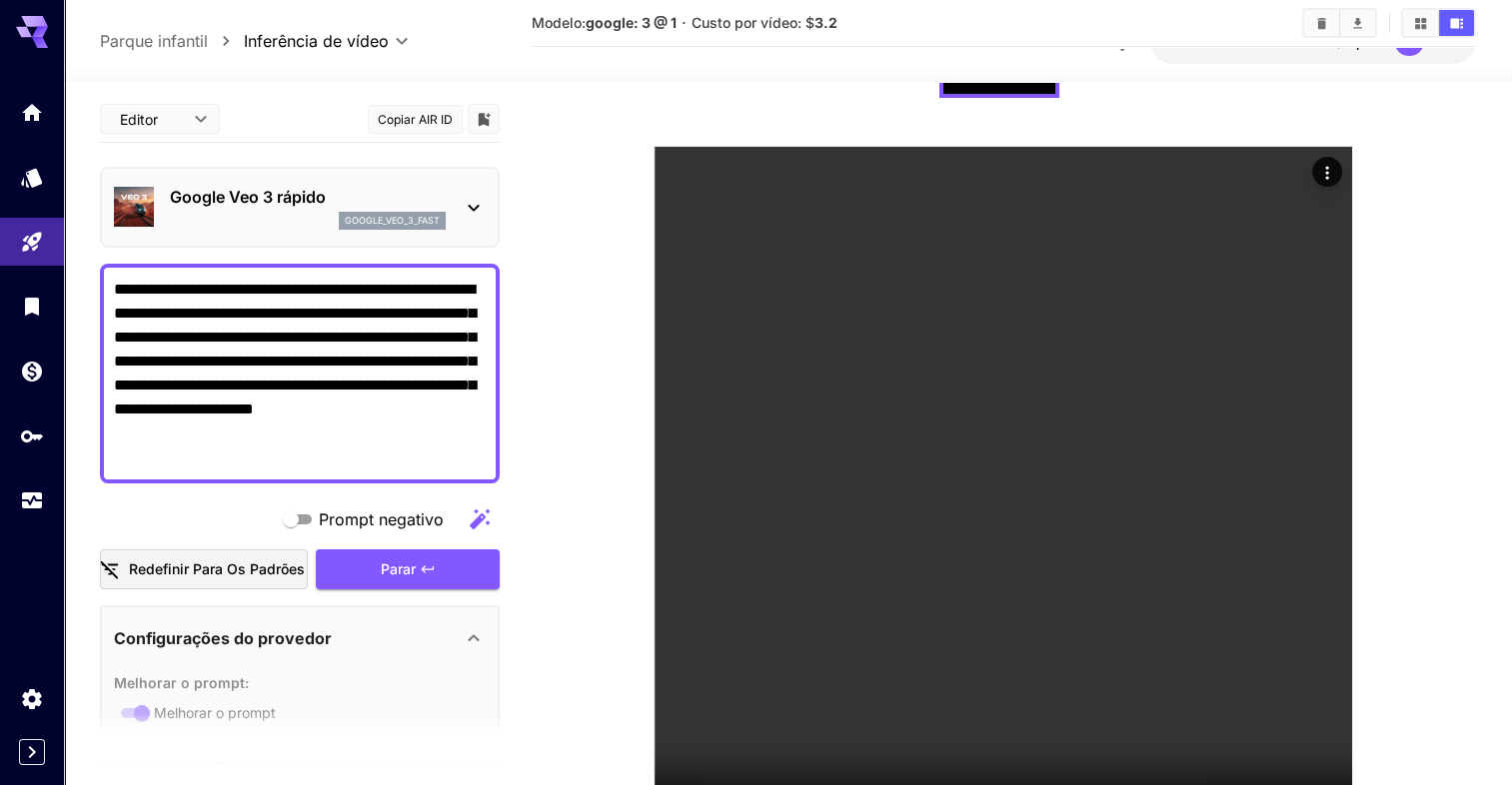 click at bounding box center [1004, 411] 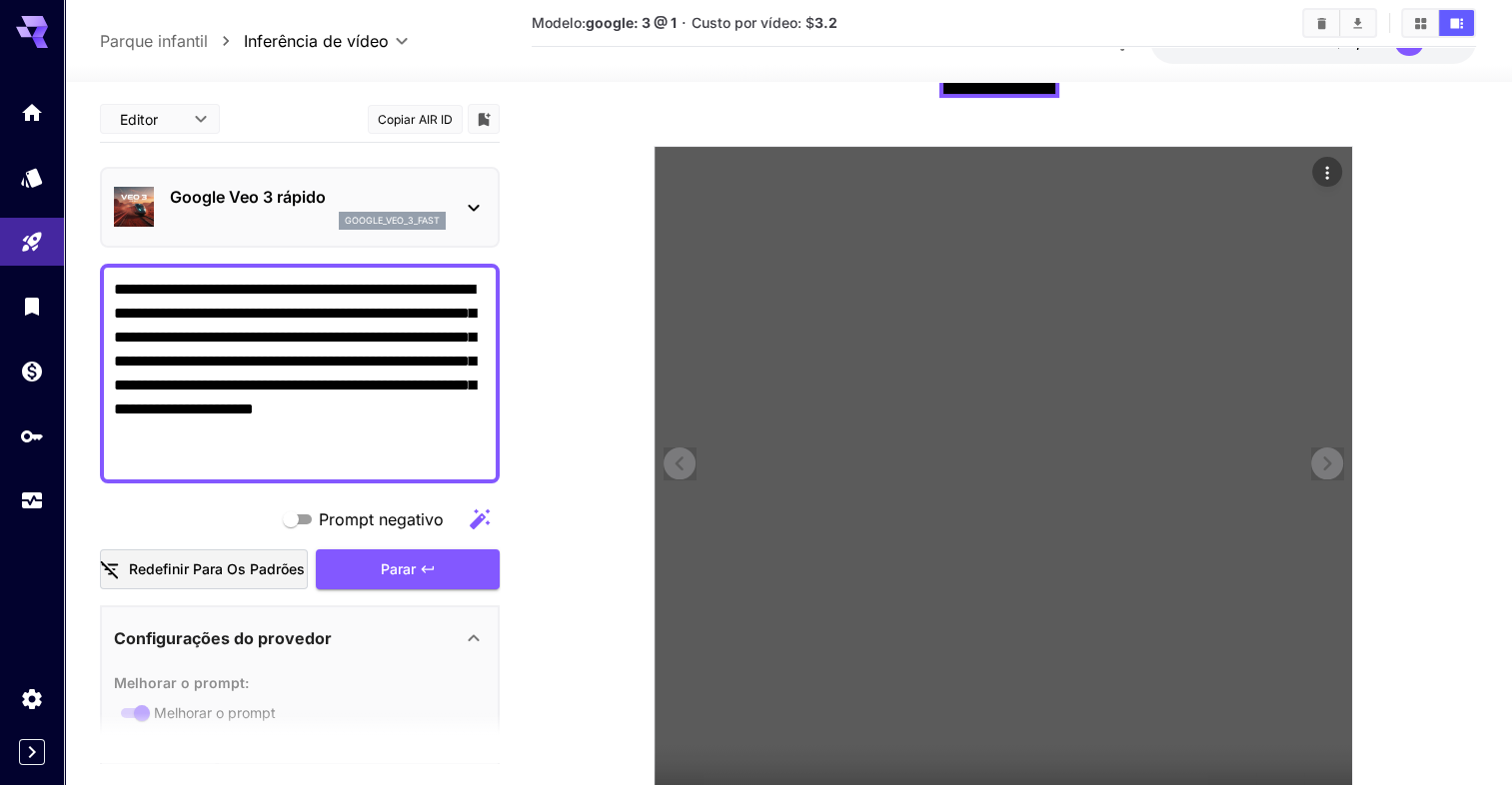 click at bounding box center (1003, 495) 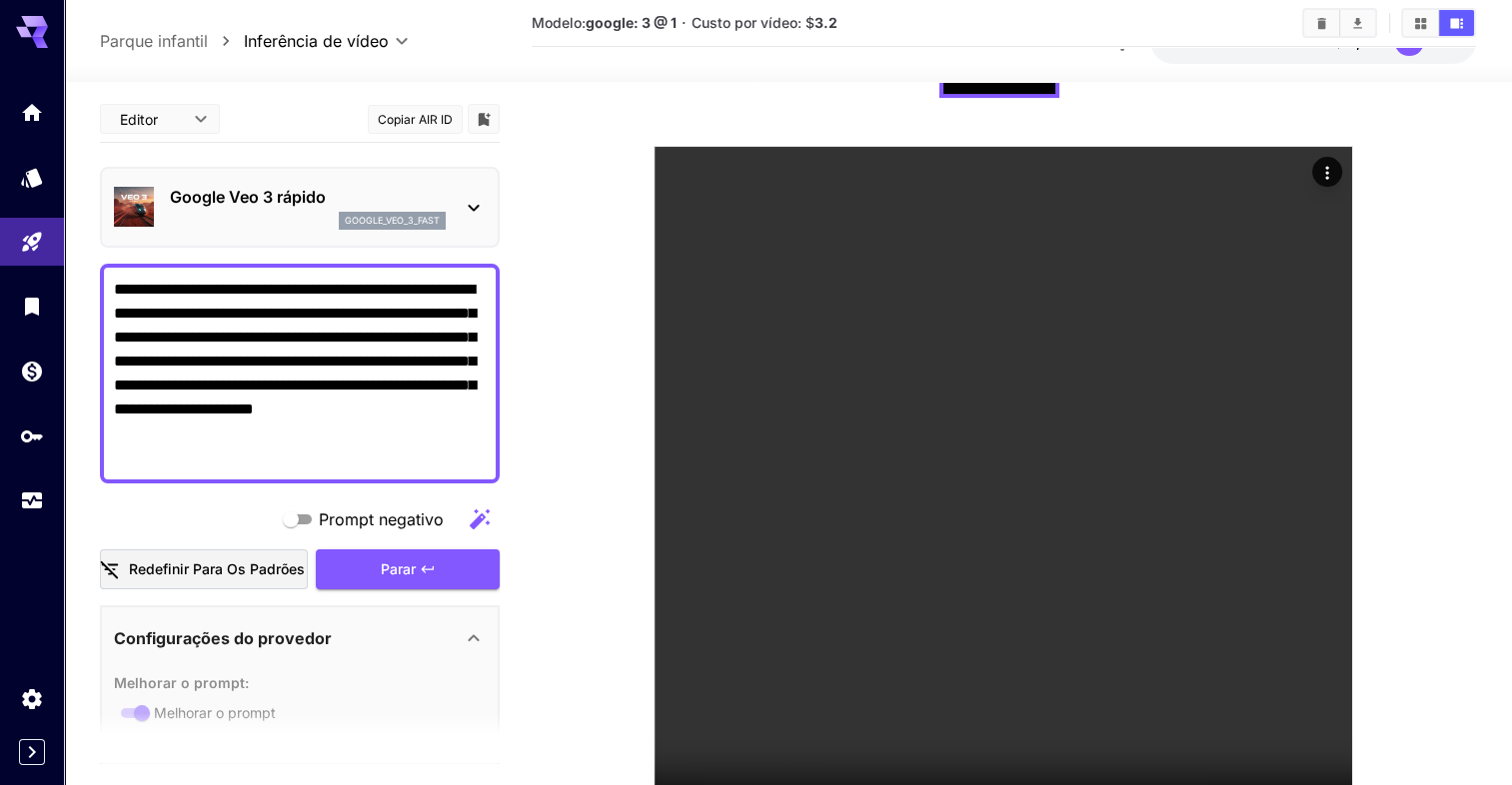 click on "**********" at bounding box center [787, 401] 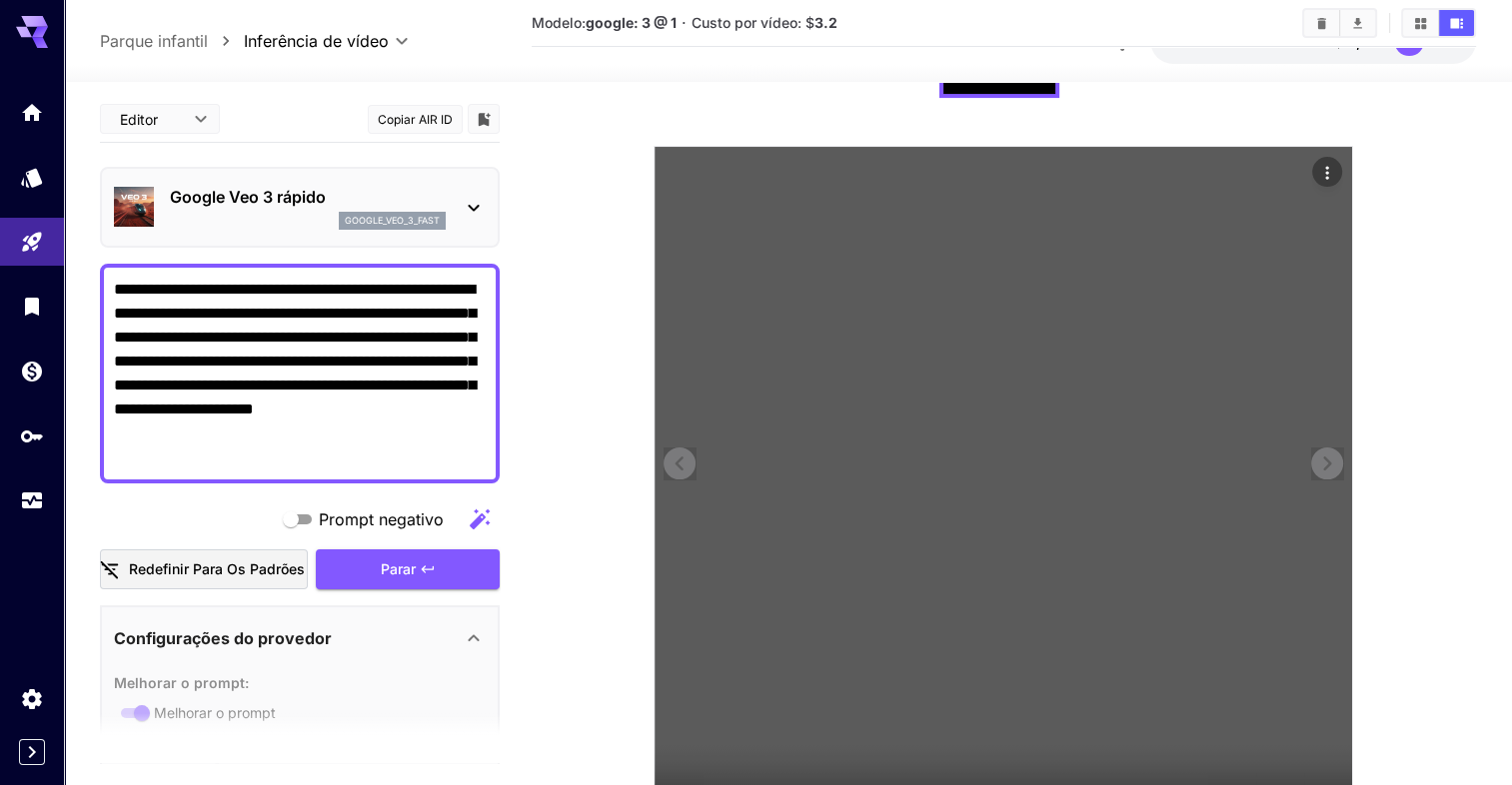 click at bounding box center [1003, 495] 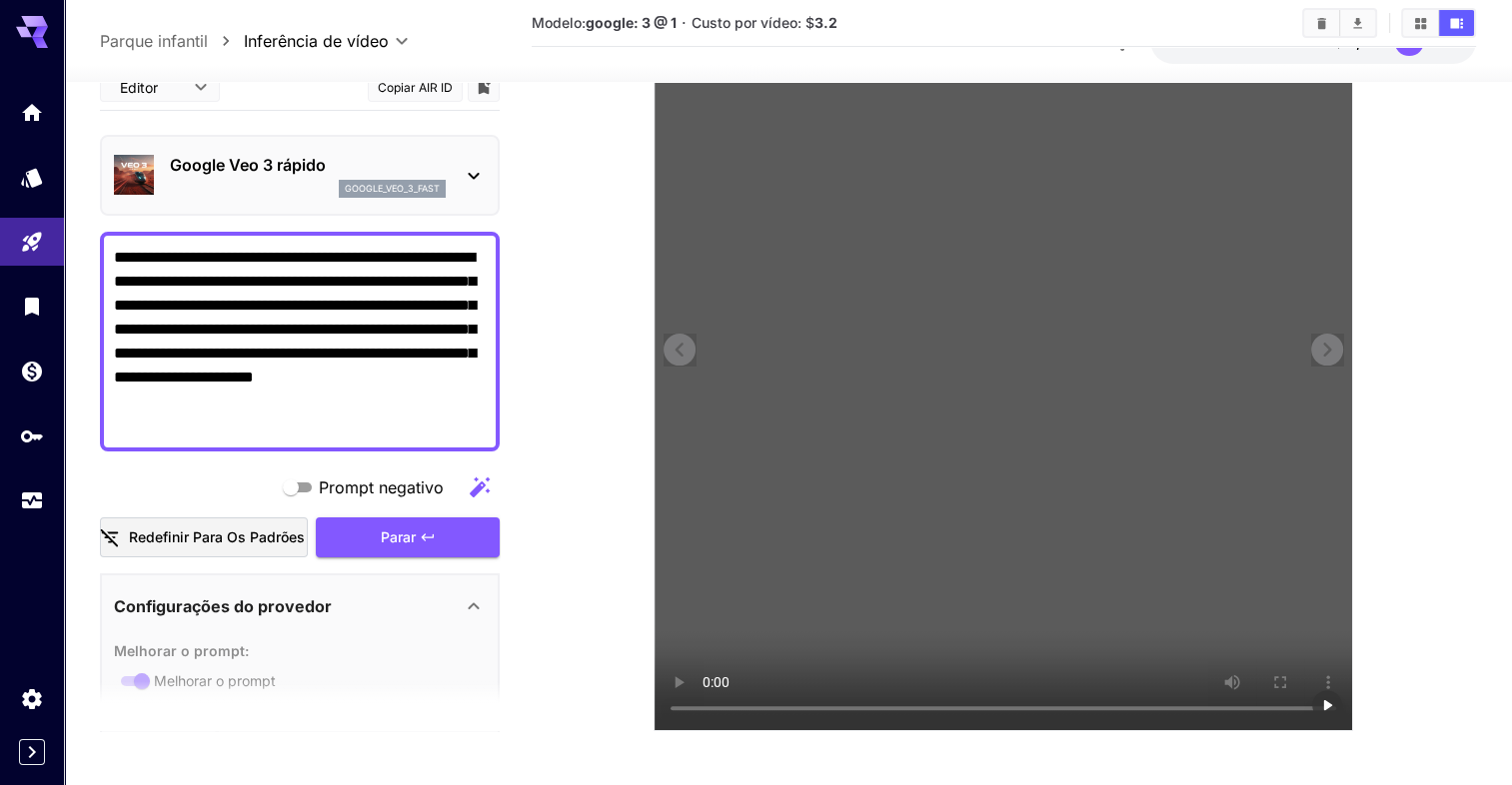 scroll, scrollTop: 303, scrollLeft: 0, axis: vertical 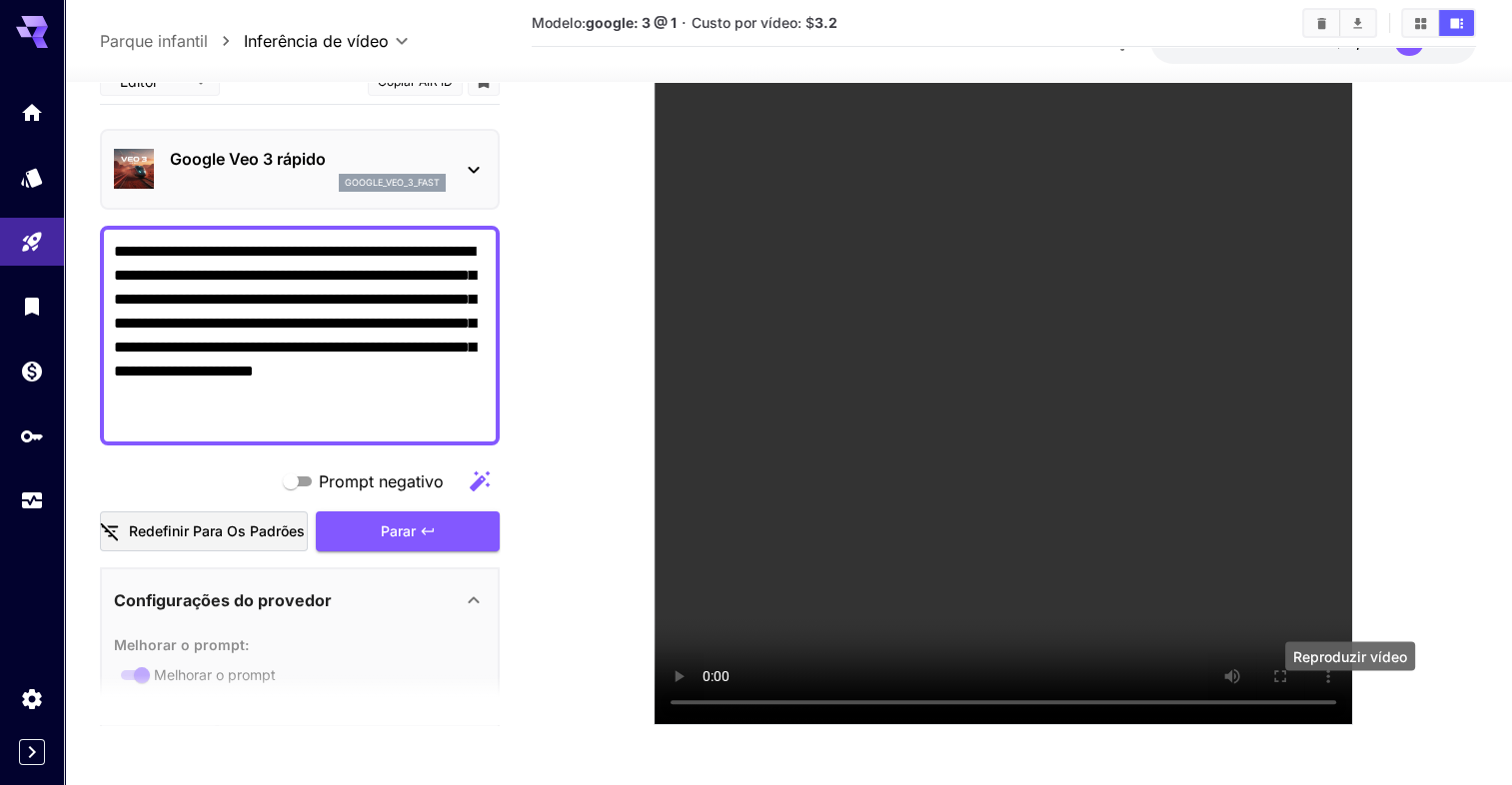 click on "Reproduzir vídeo" at bounding box center [1350, 661] 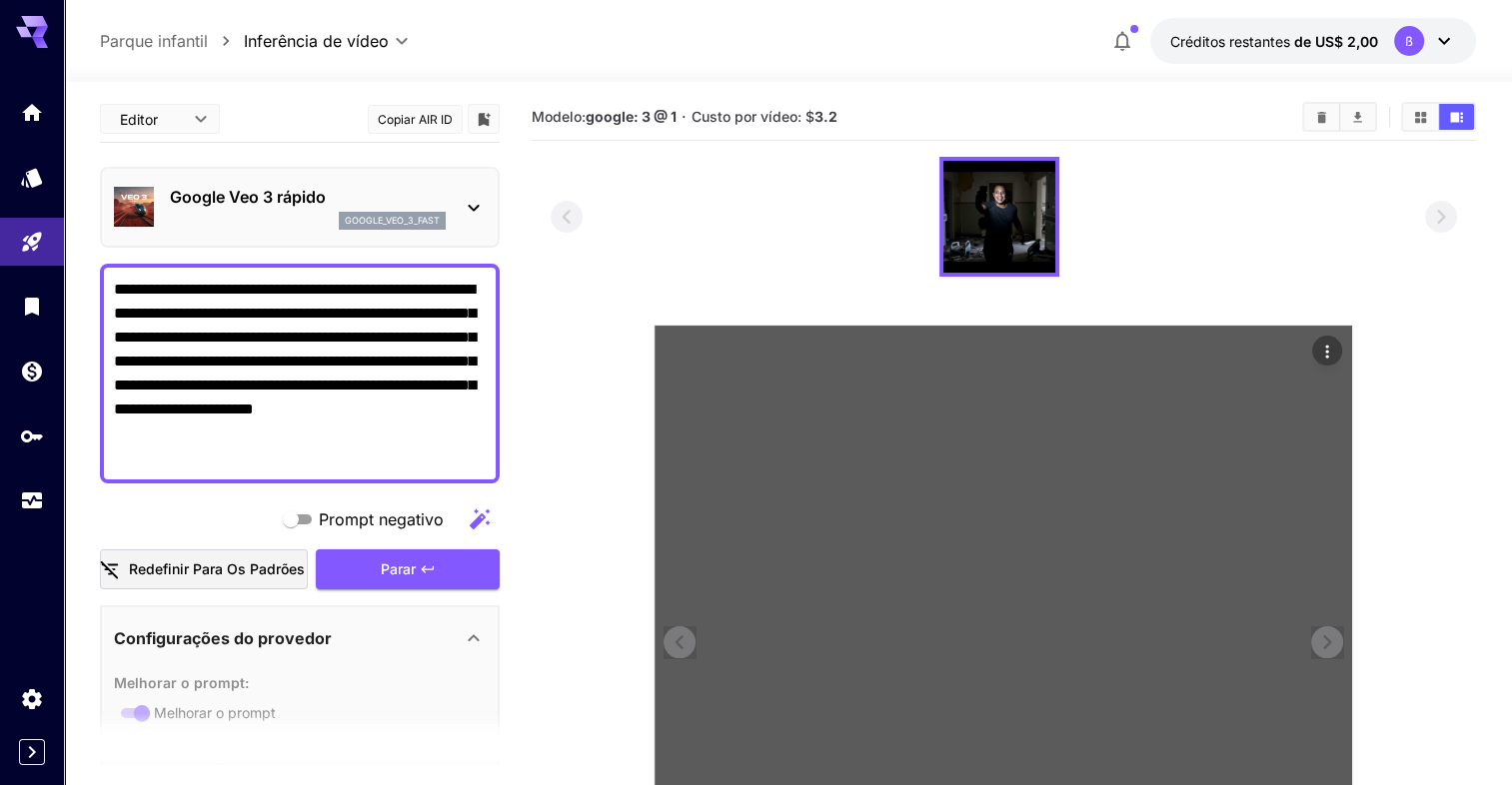 scroll, scrollTop: 0, scrollLeft: 0, axis: both 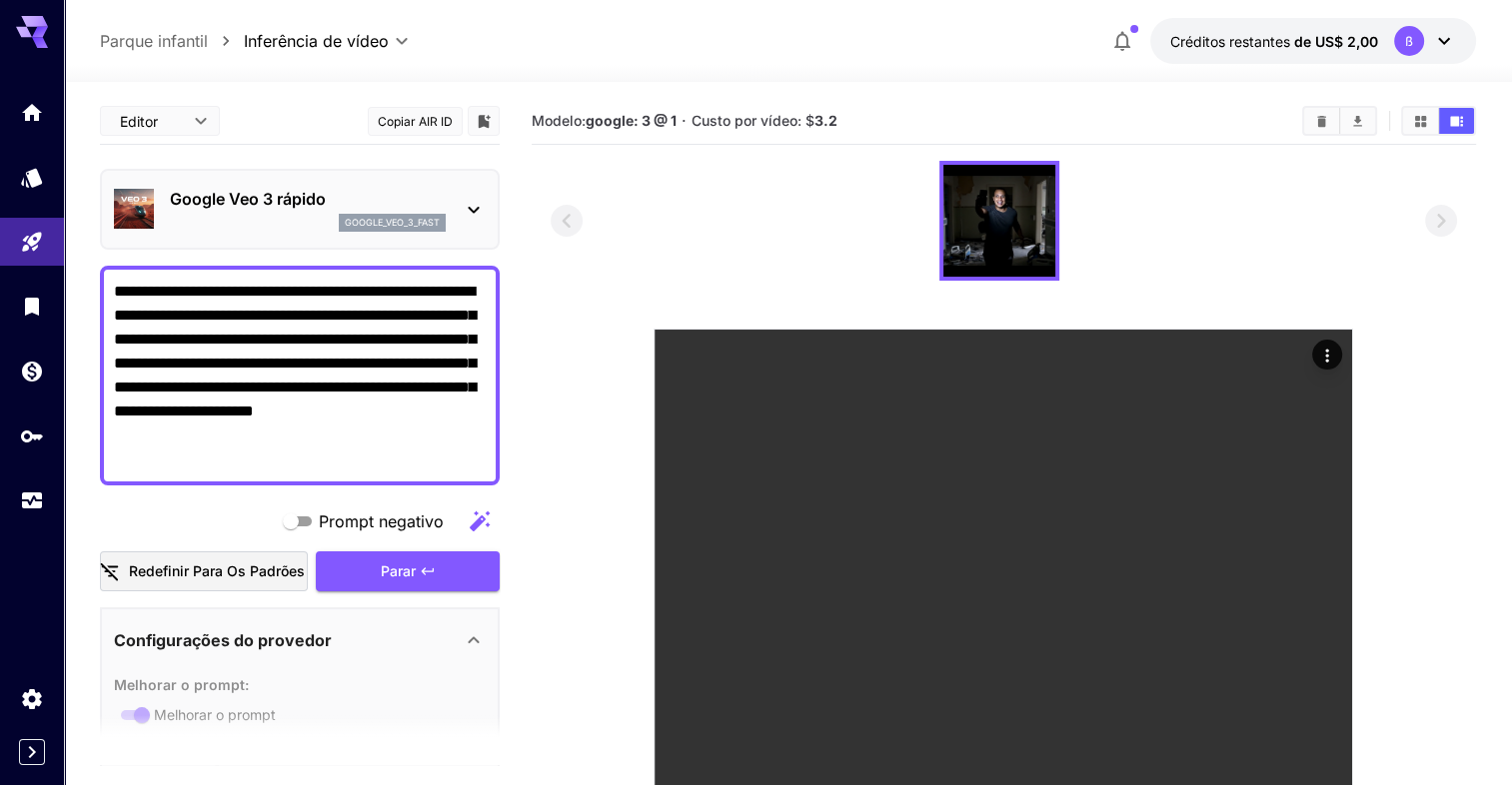 drag, startPoint x: 456, startPoint y: 440, endPoint x: 74, endPoint y: 285, distance: 412.24871 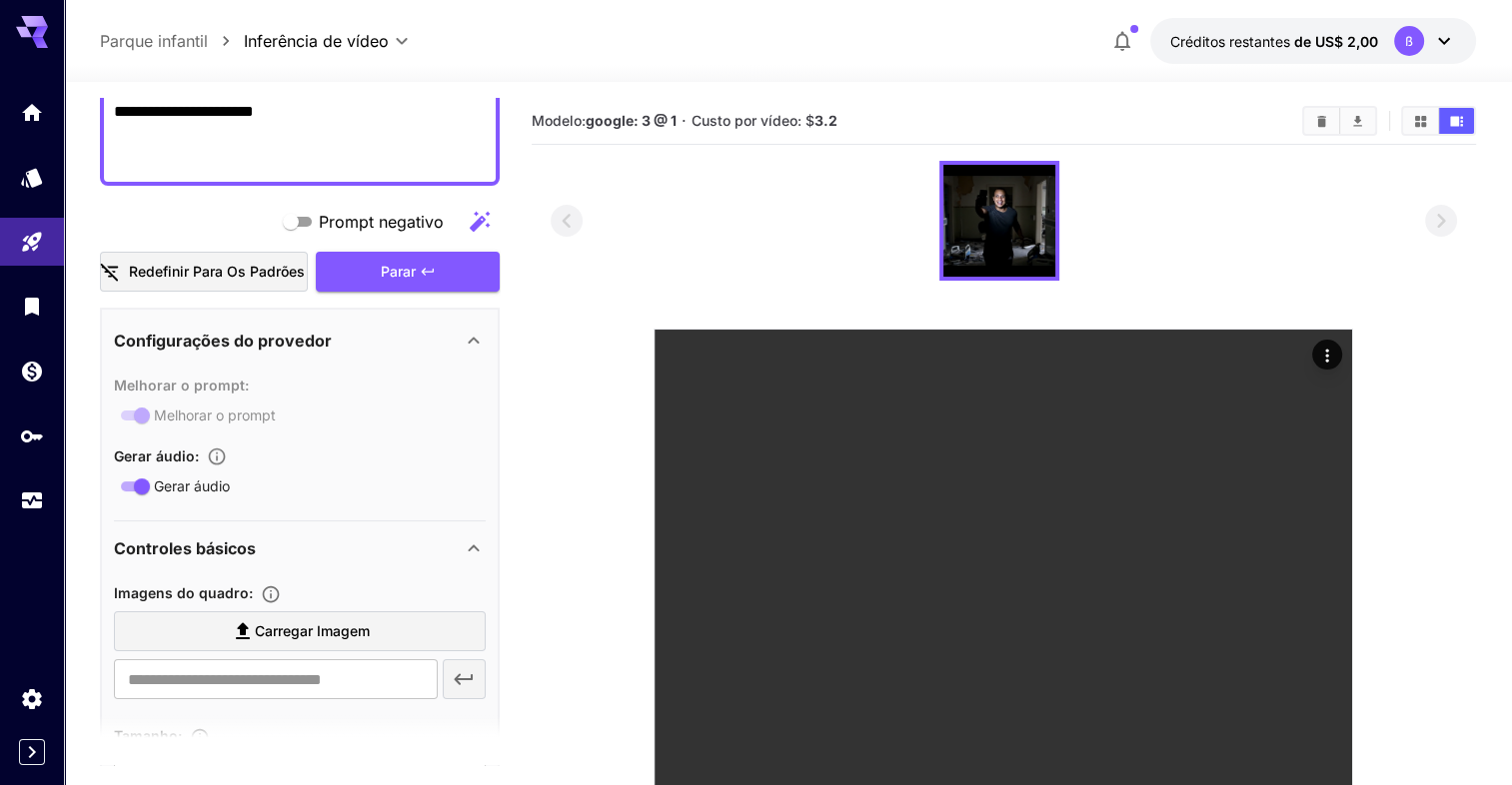 scroll, scrollTop: 399, scrollLeft: 0, axis: vertical 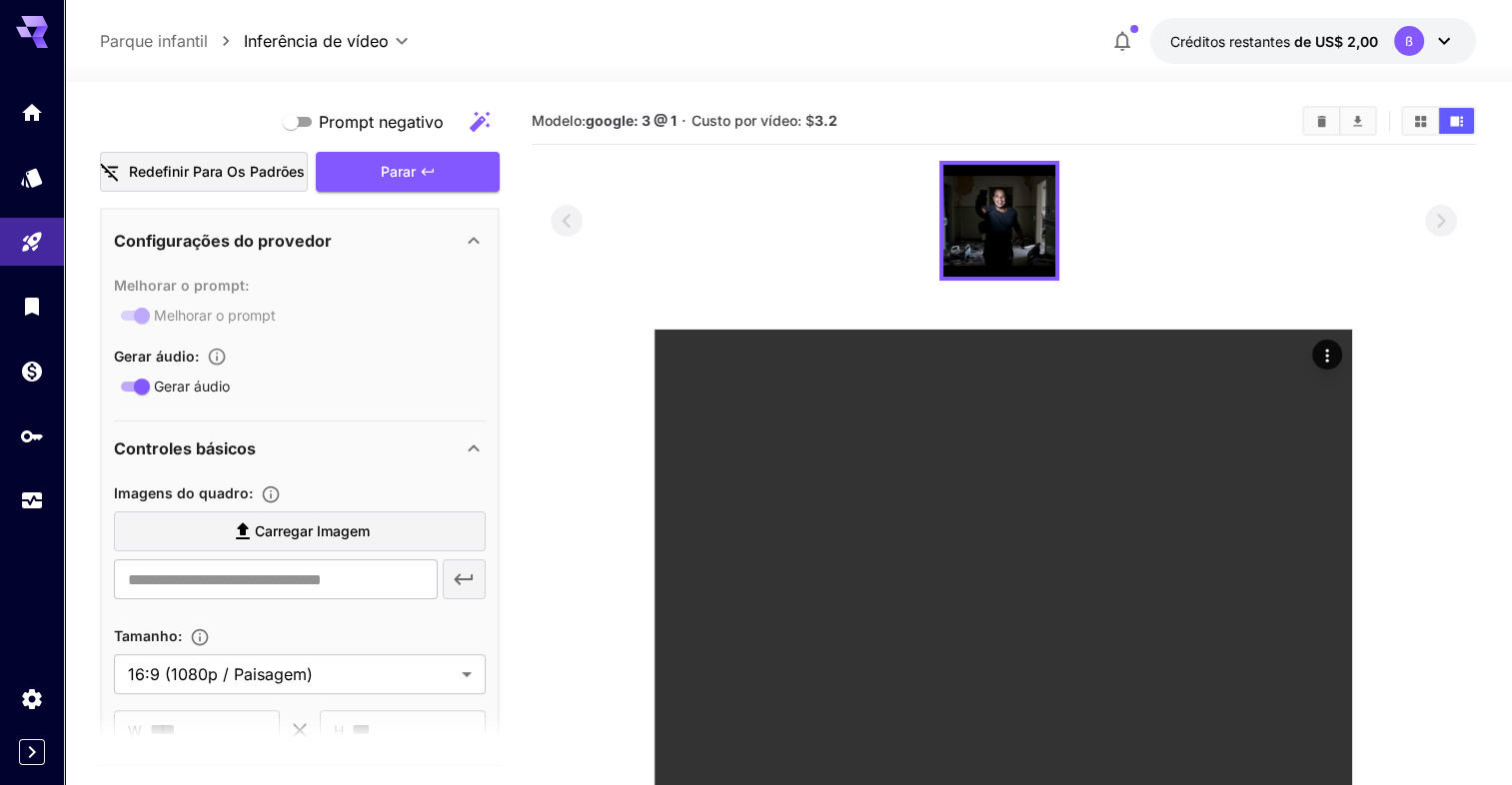 click on "Carregar imagem" at bounding box center (312, 531) 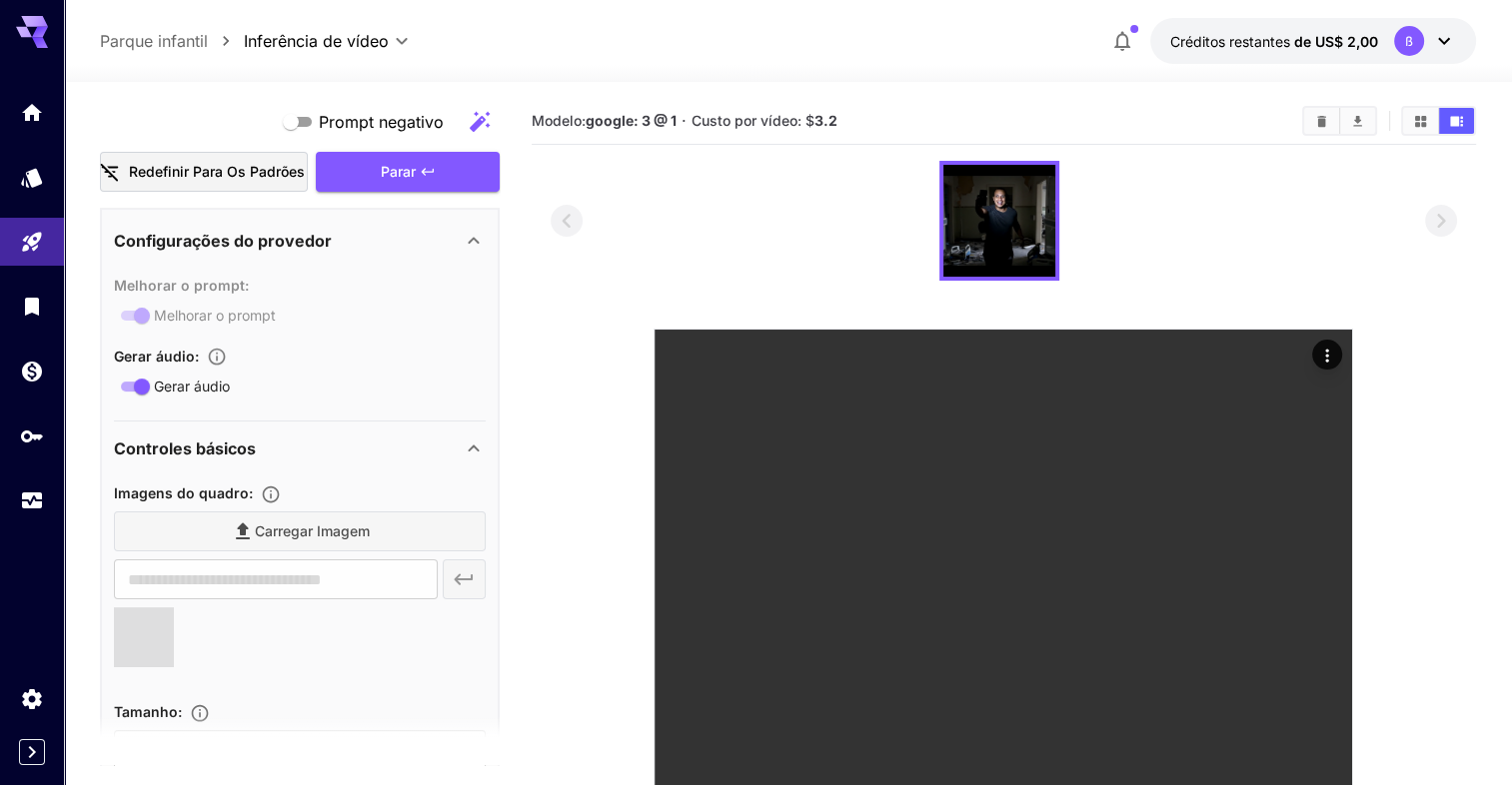 type on "**********" 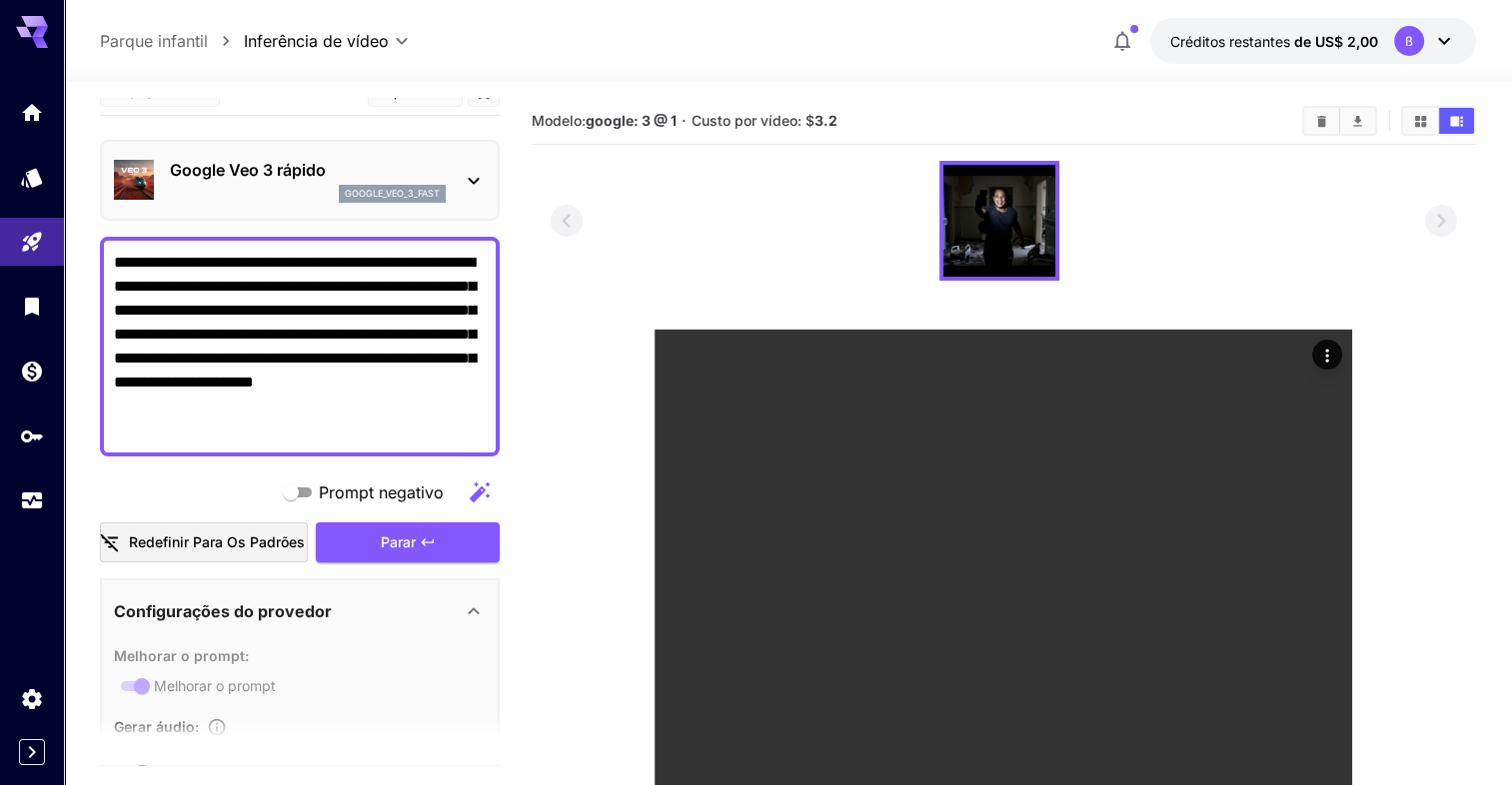 scroll, scrollTop: 0, scrollLeft: 0, axis: both 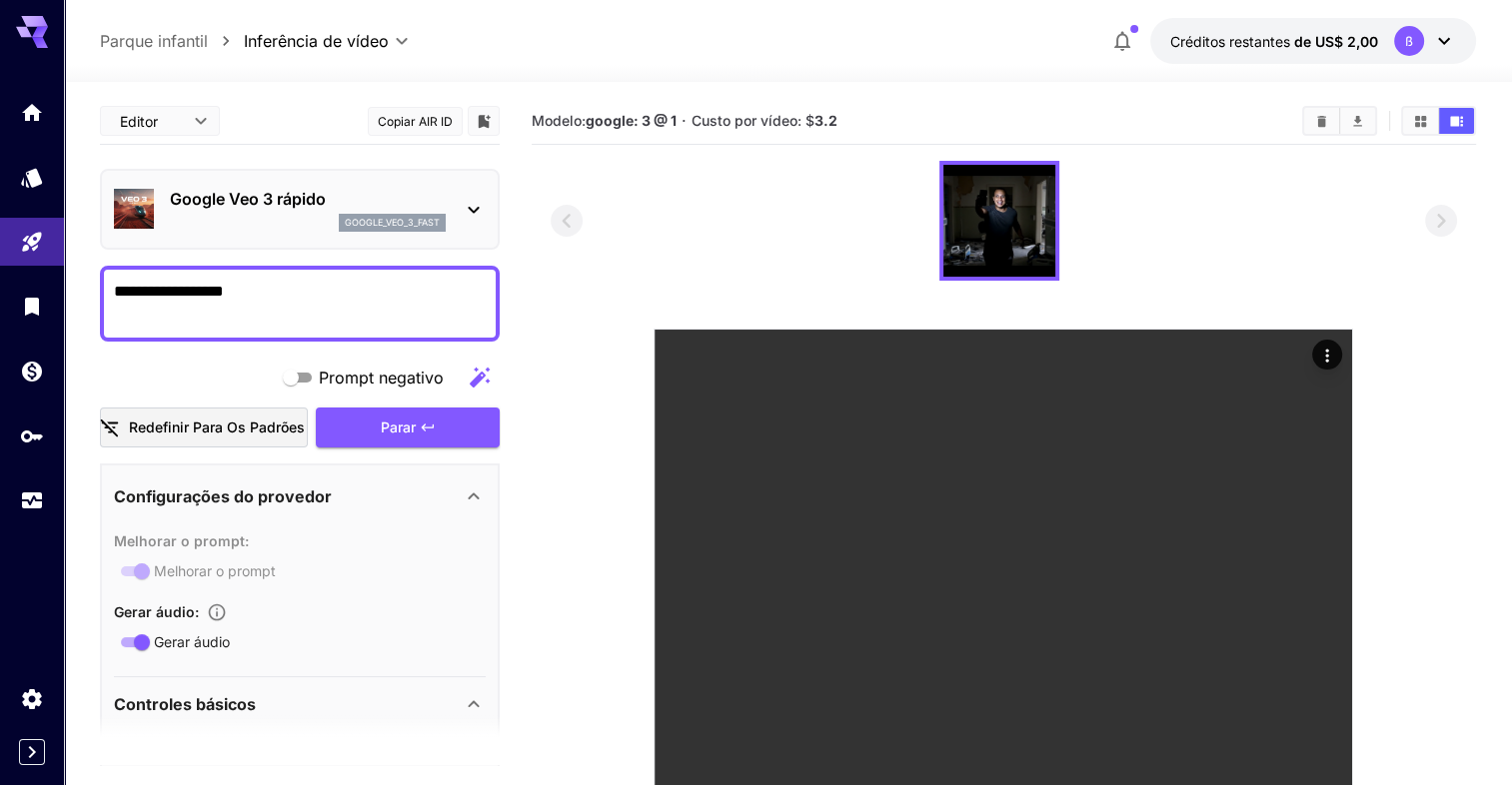 type on "**********" 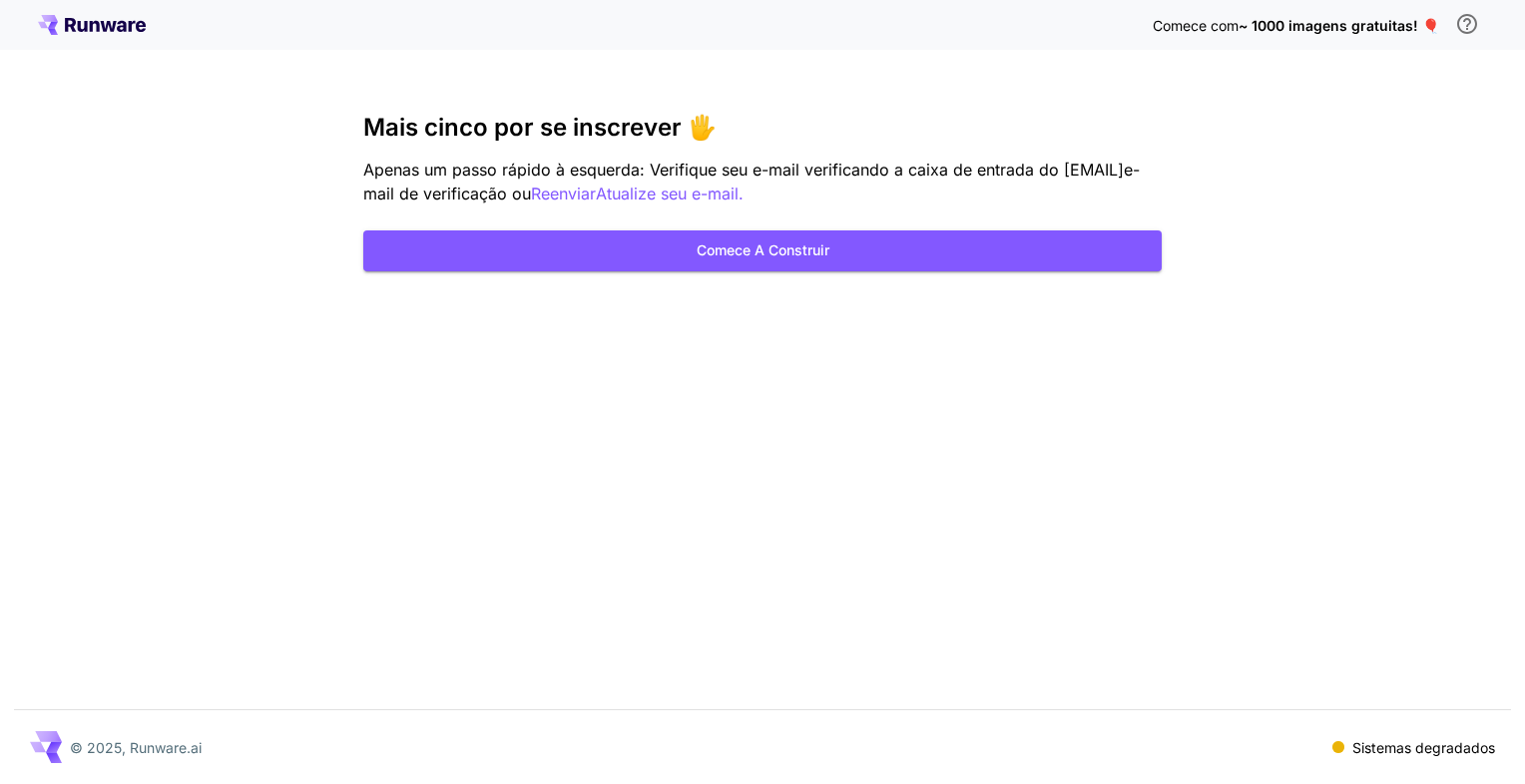 scroll, scrollTop: 0, scrollLeft: 0, axis: both 